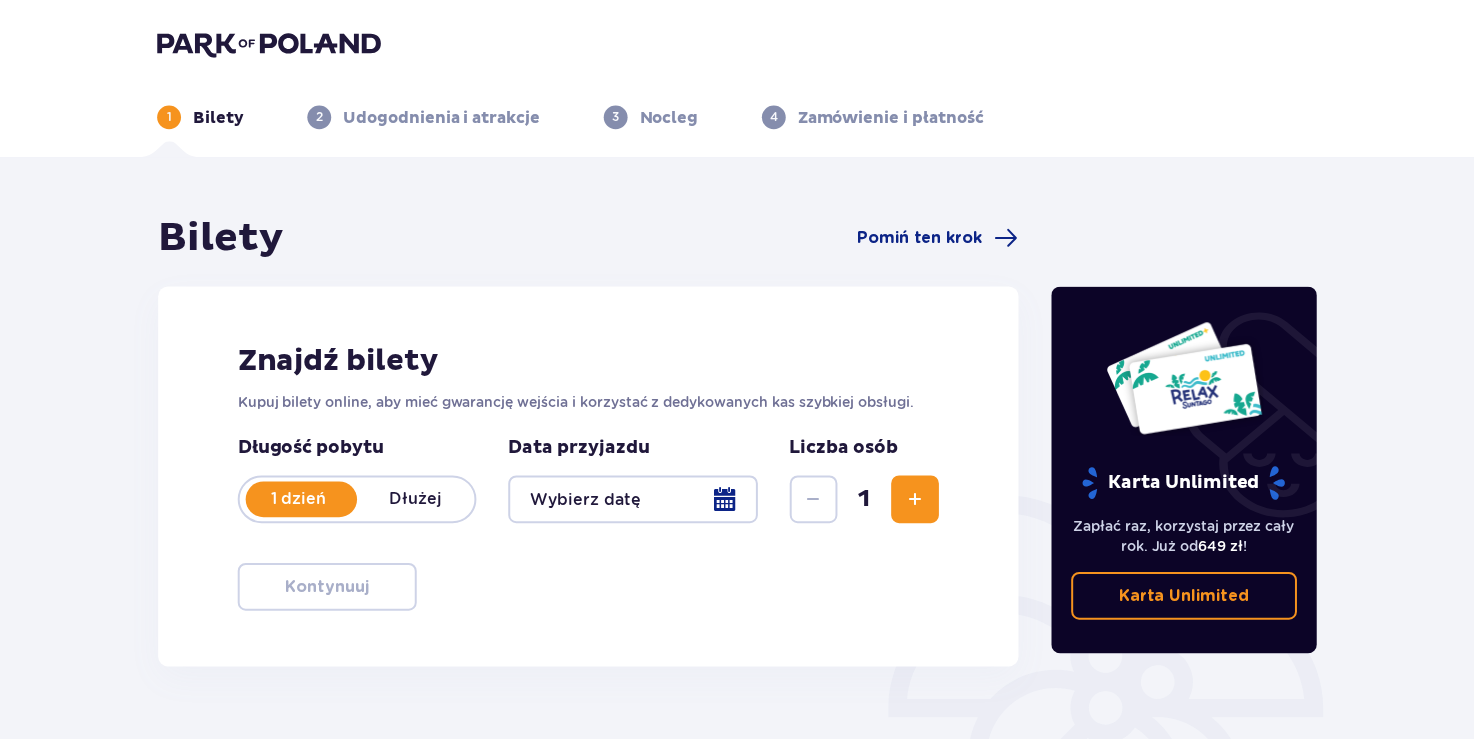 scroll, scrollTop: 0, scrollLeft: 0, axis: both 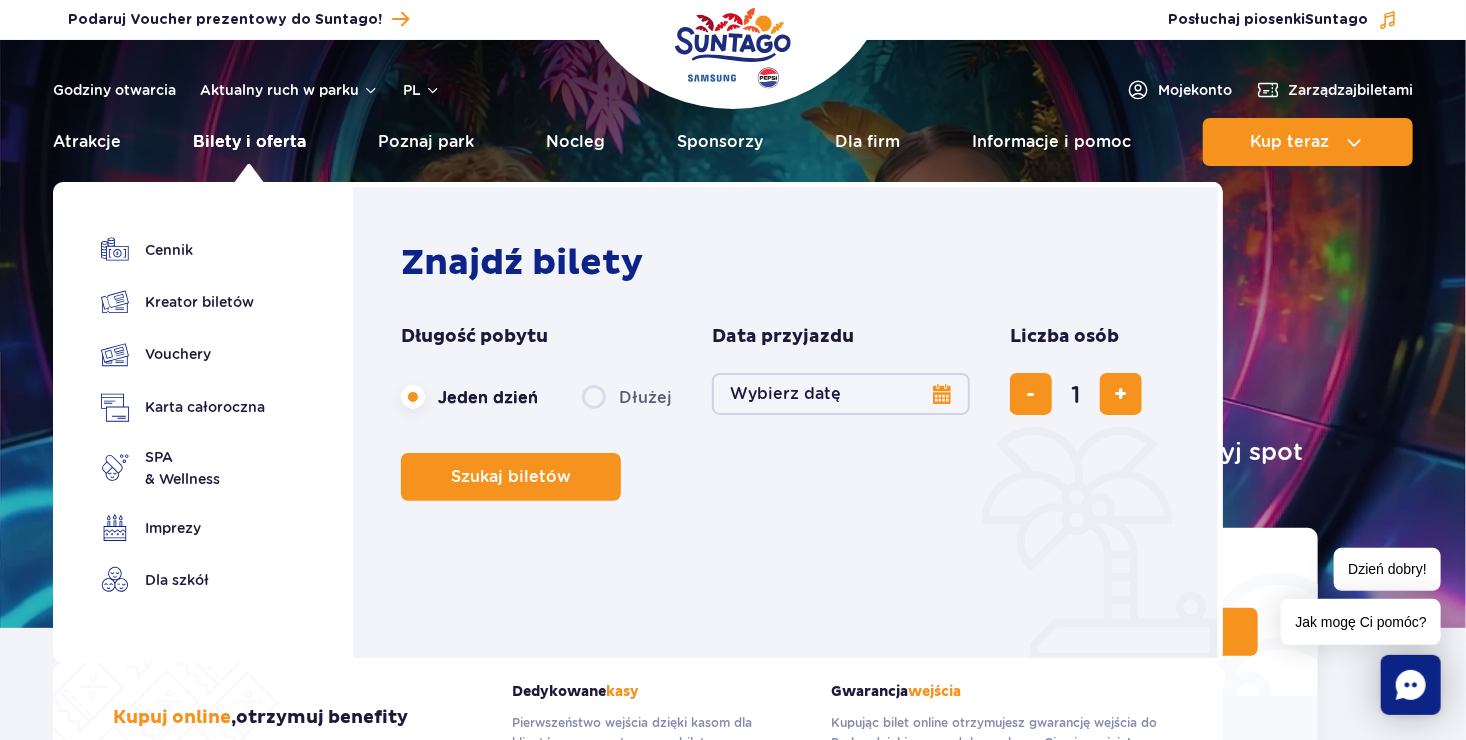 click on "Bilety i oferta" at bounding box center [249, 142] 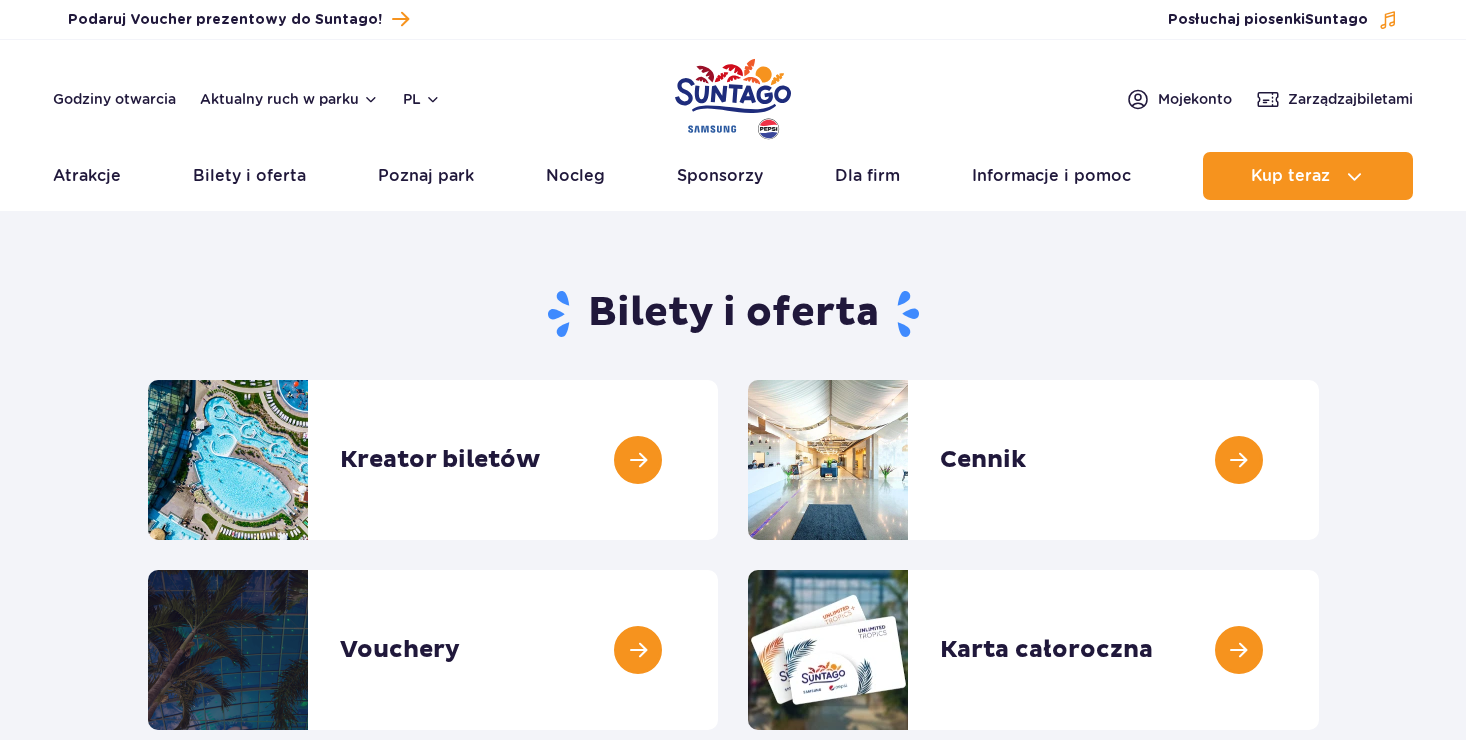 scroll, scrollTop: 0, scrollLeft: 0, axis: both 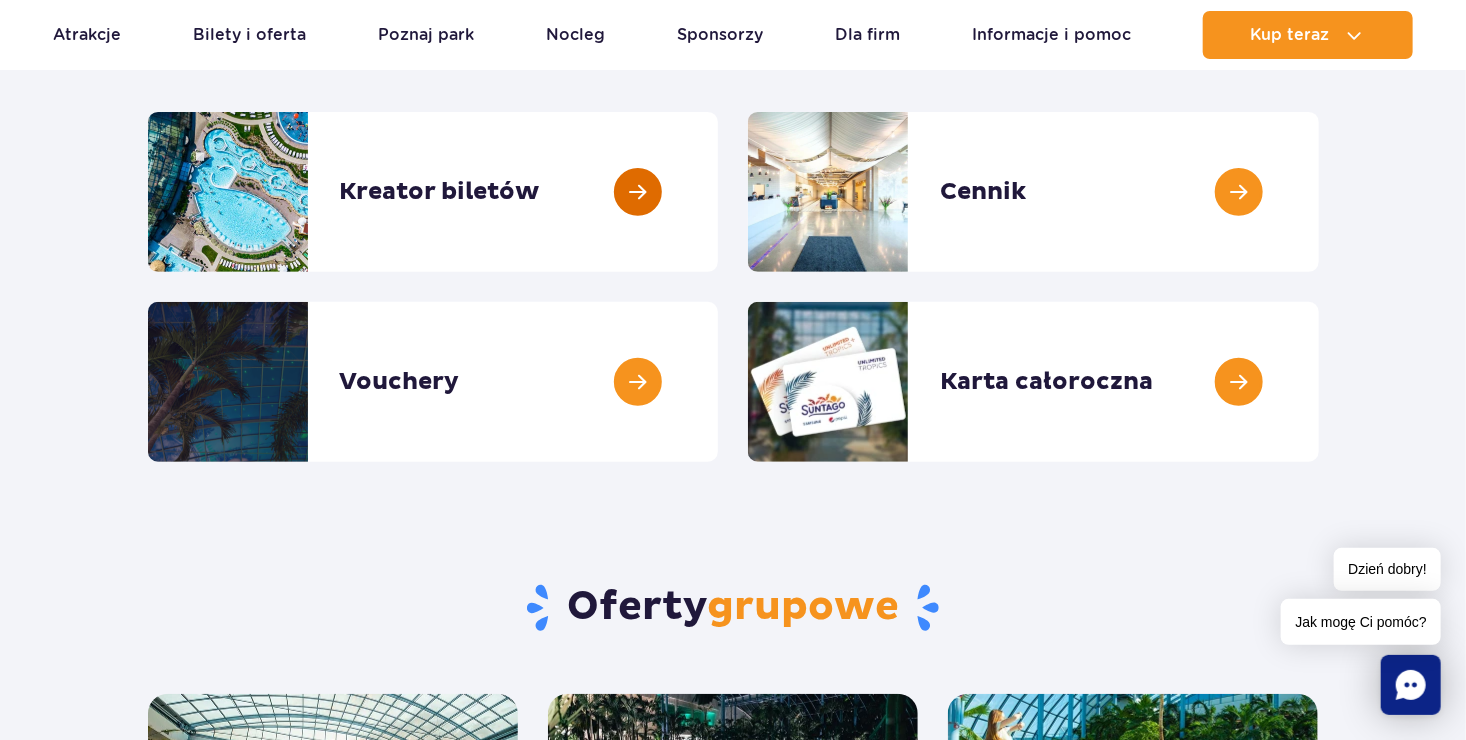 click at bounding box center [718, 192] 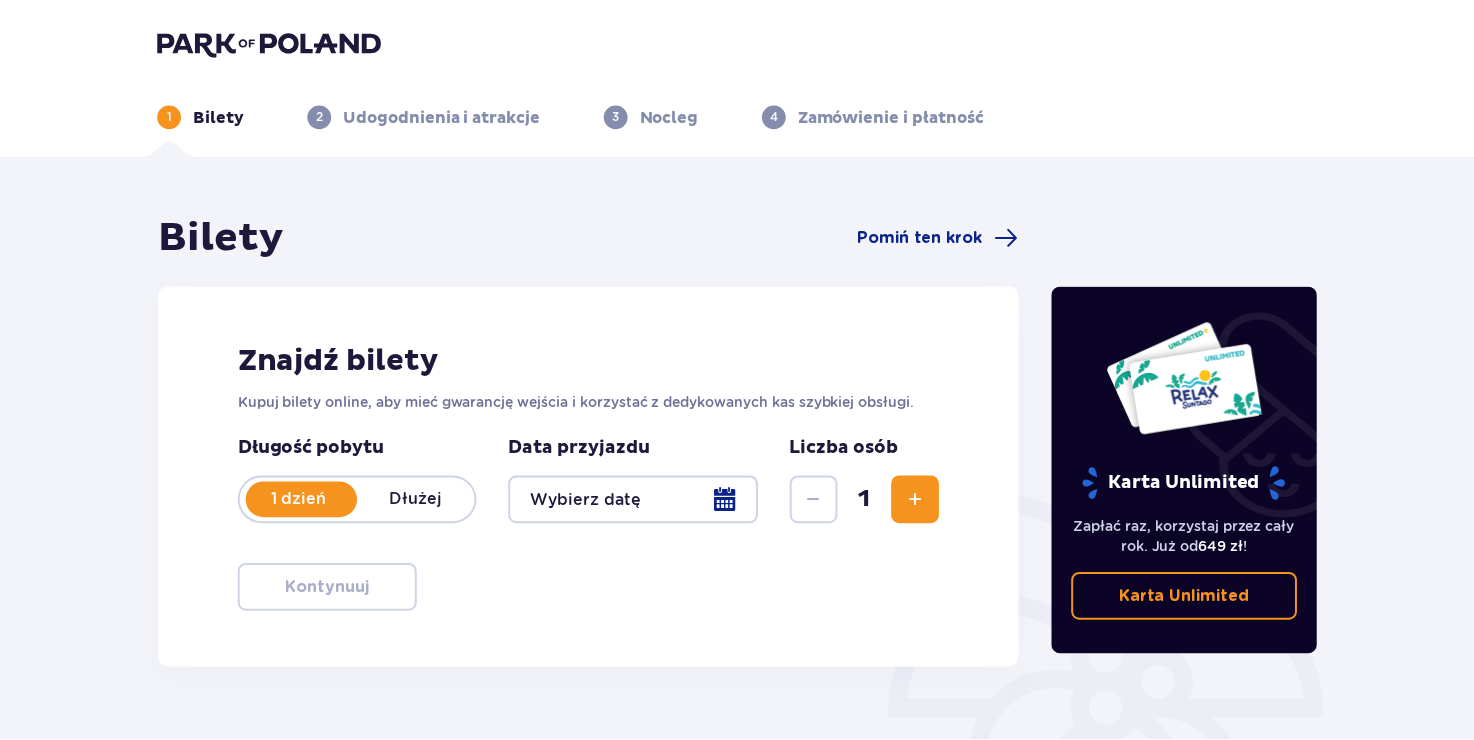 scroll, scrollTop: 0, scrollLeft: 0, axis: both 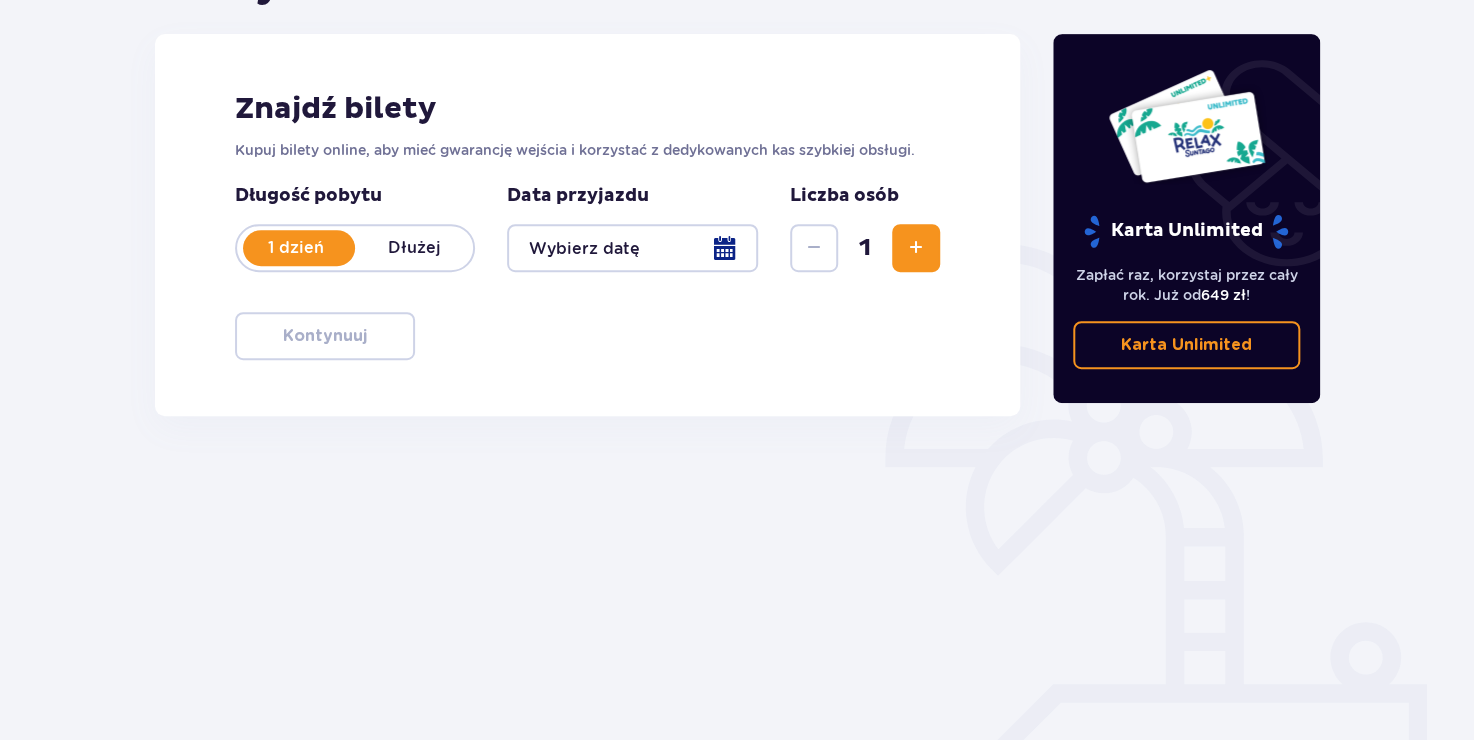 click at bounding box center (632, 248) 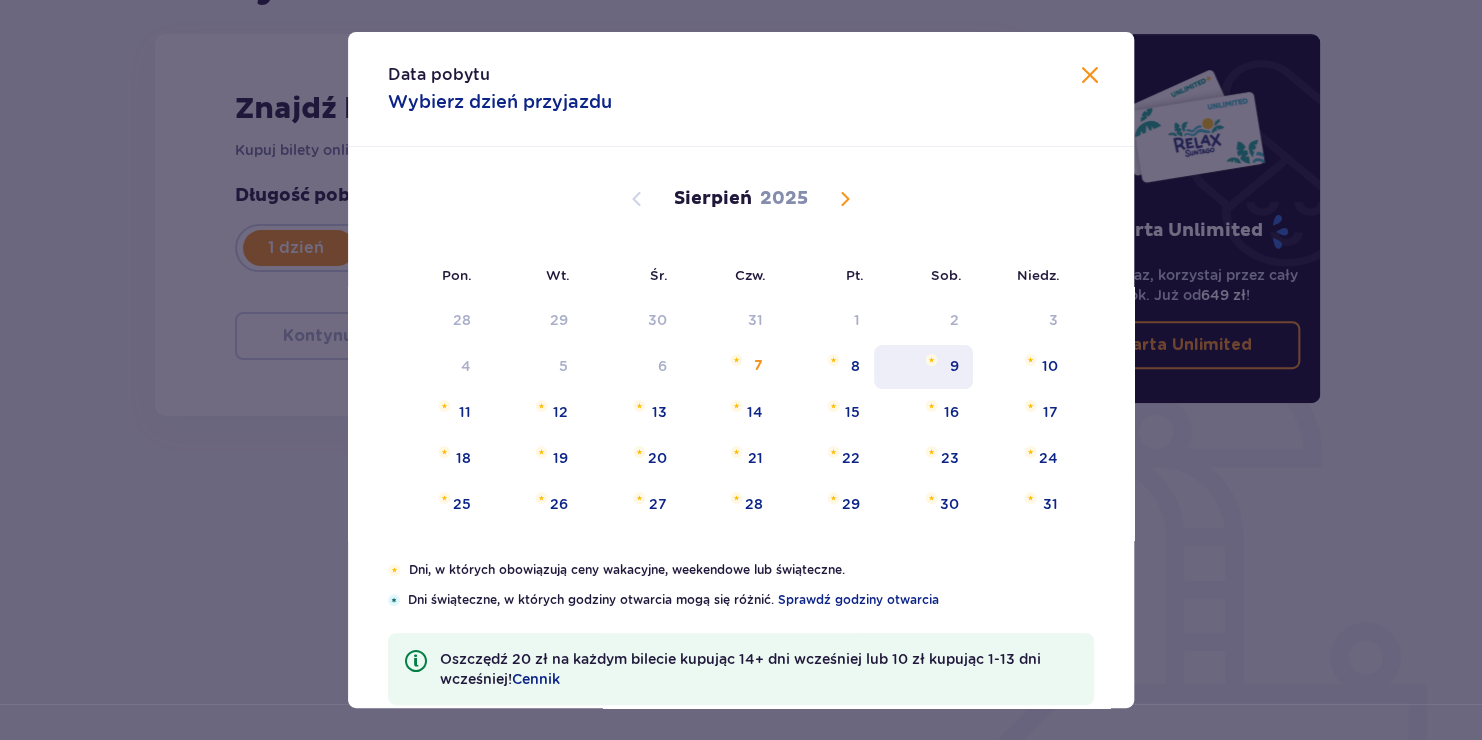 click on "9" at bounding box center [923, 367] 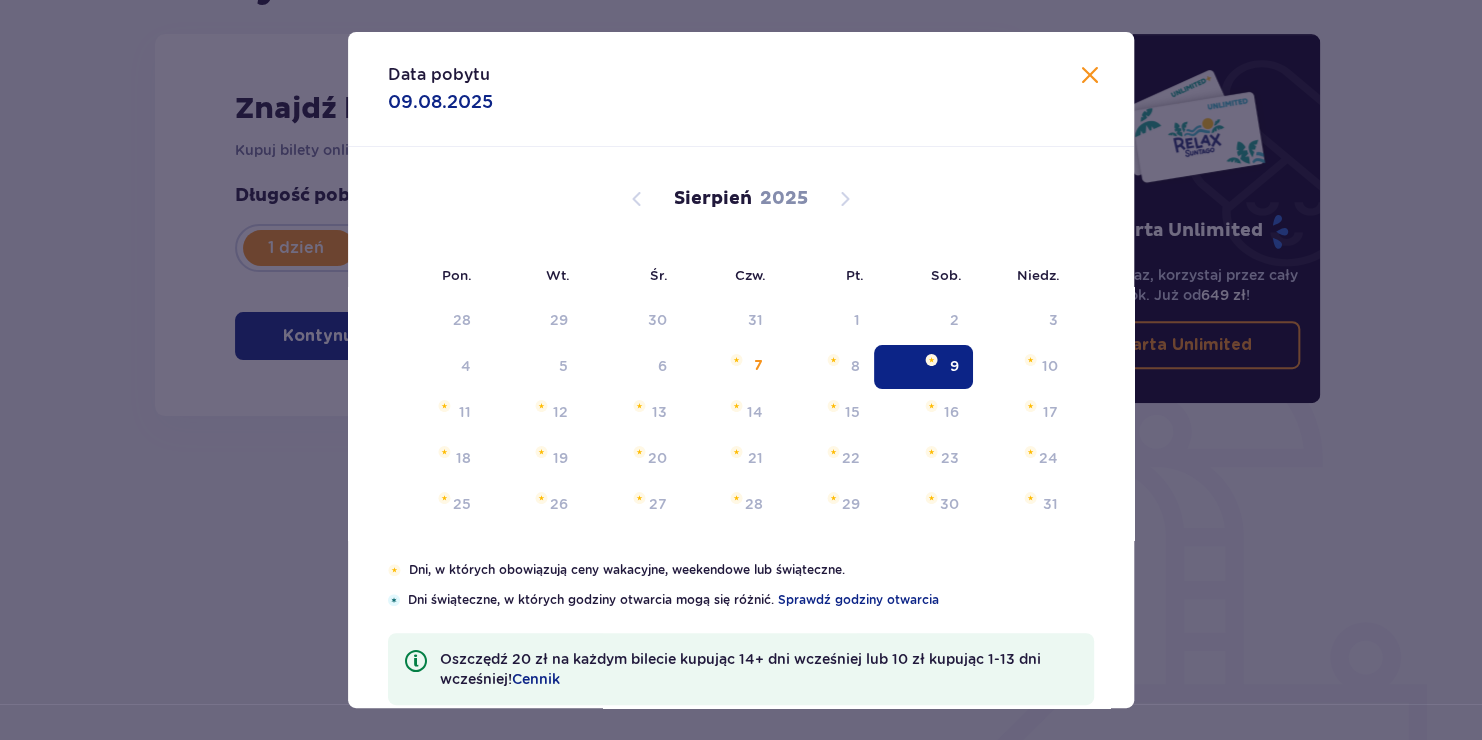 click on "9" at bounding box center [923, 367] 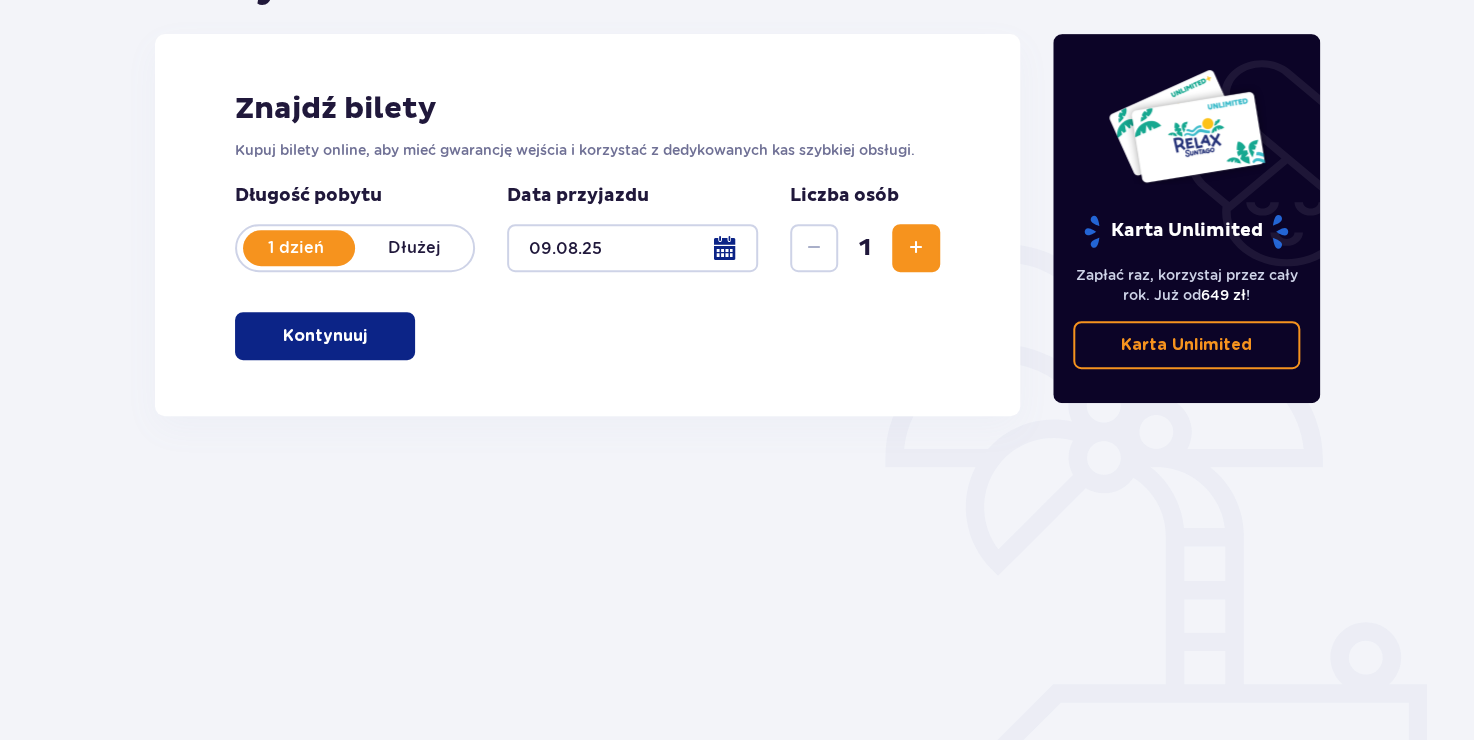 click on "Dłużej" at bounding box center (414, 248) 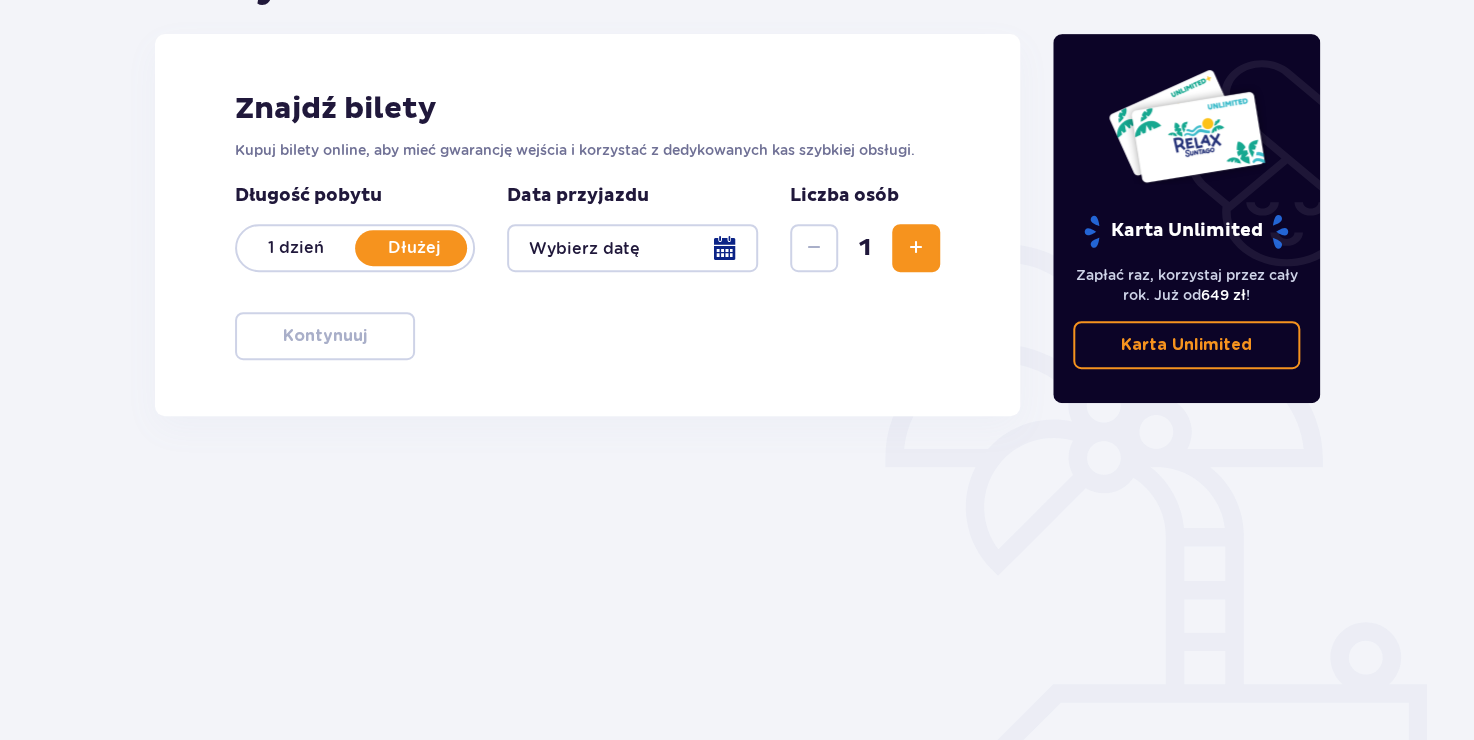 click at bounding box center (632, 248) 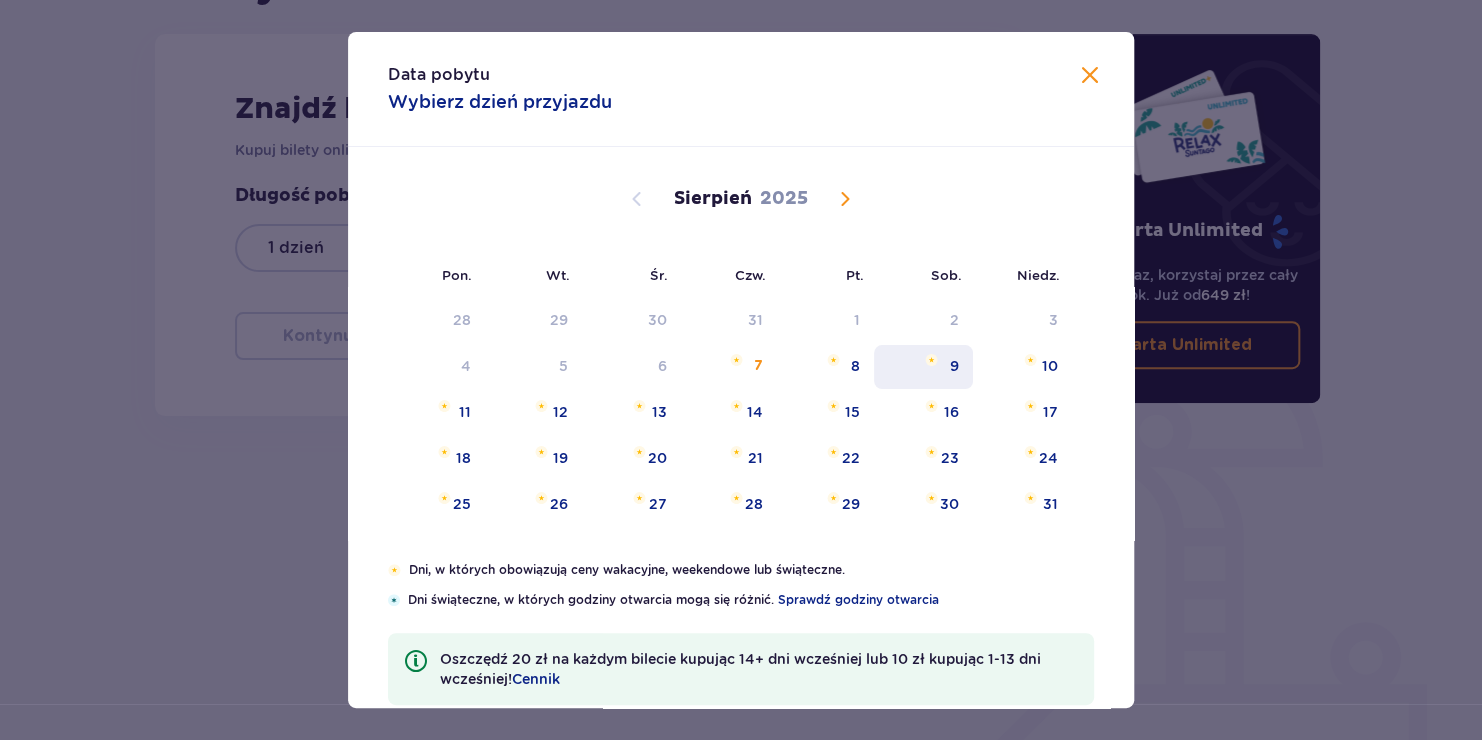 click on "9" at bounding box center (923, 367) 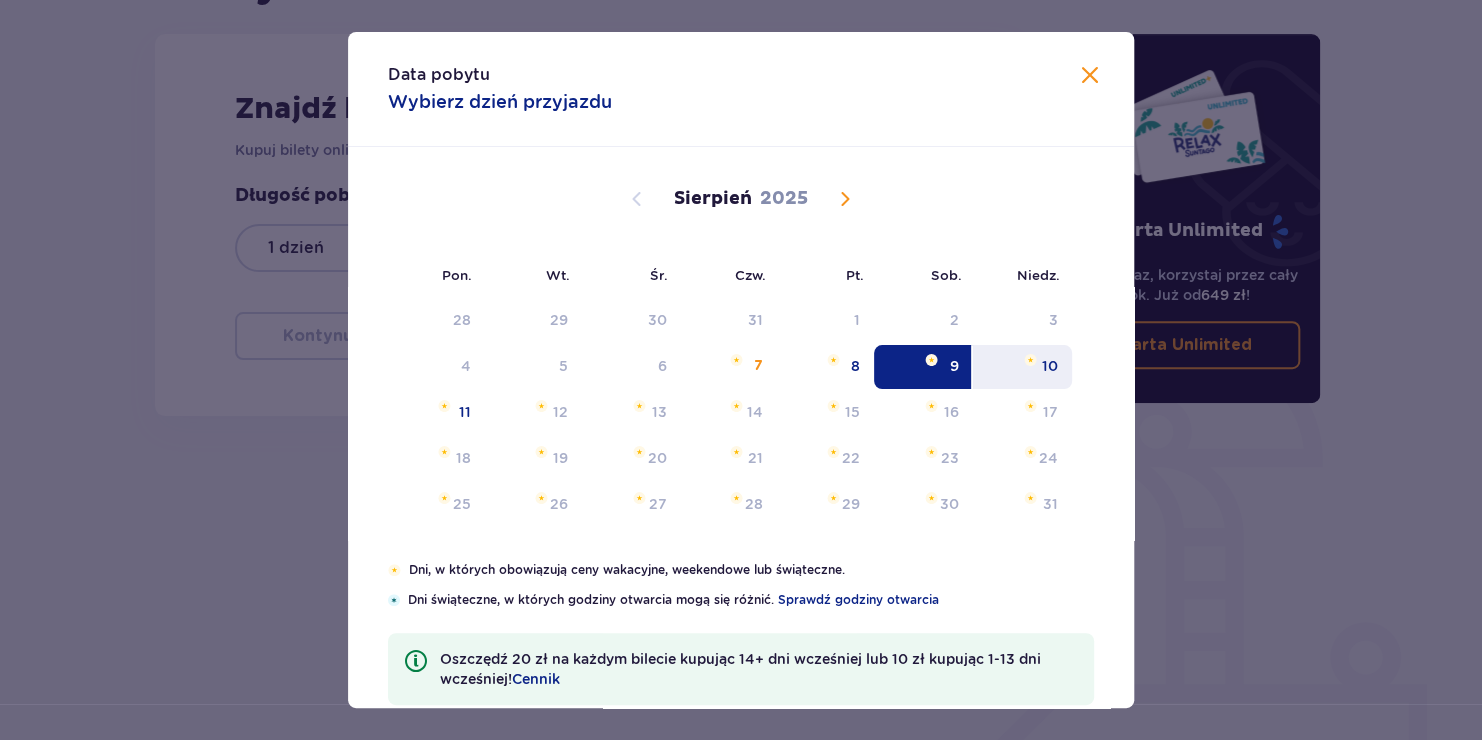 click on "10" at bounding box center (1022, 367) 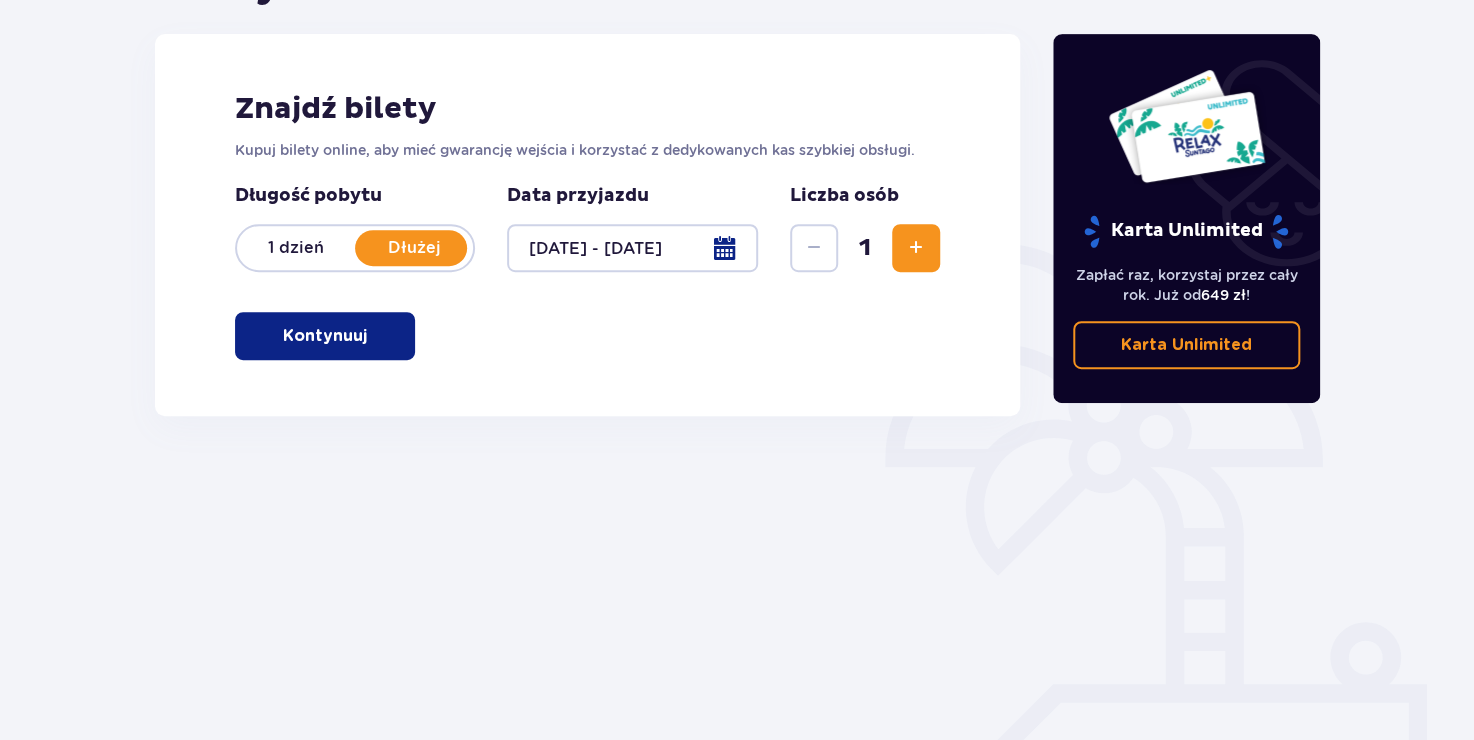 click at bounding box center (916, 248) 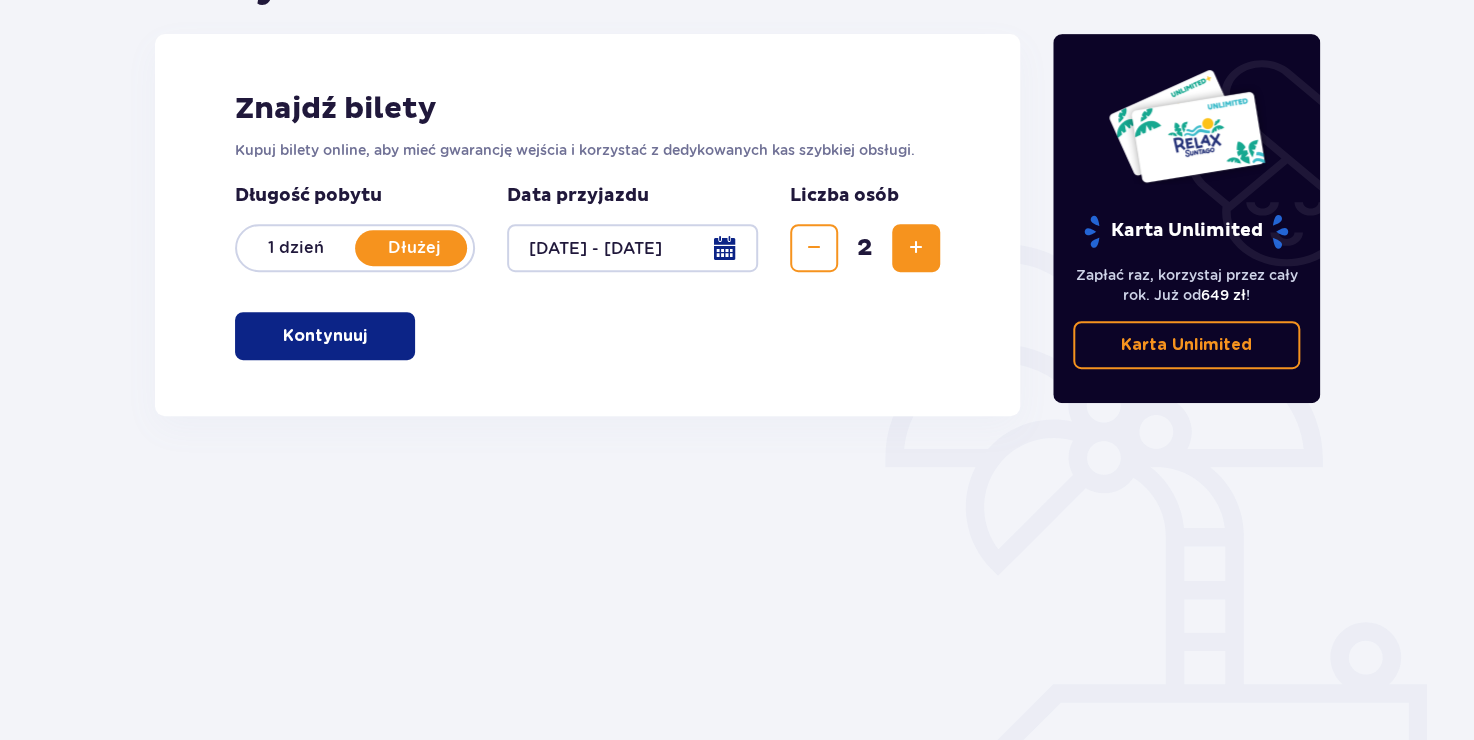 click at bounding box center [916, 248] 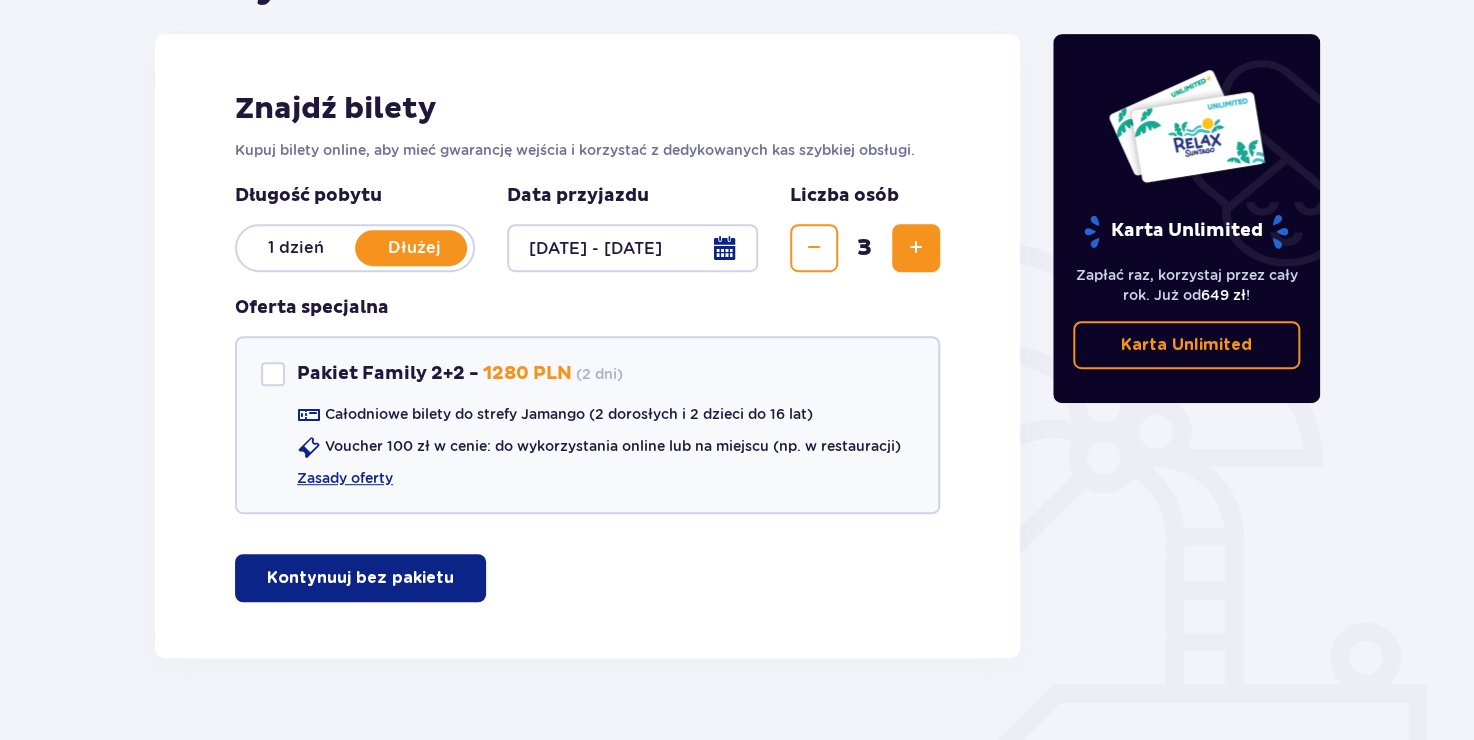 click at bounding box center [916, 248] 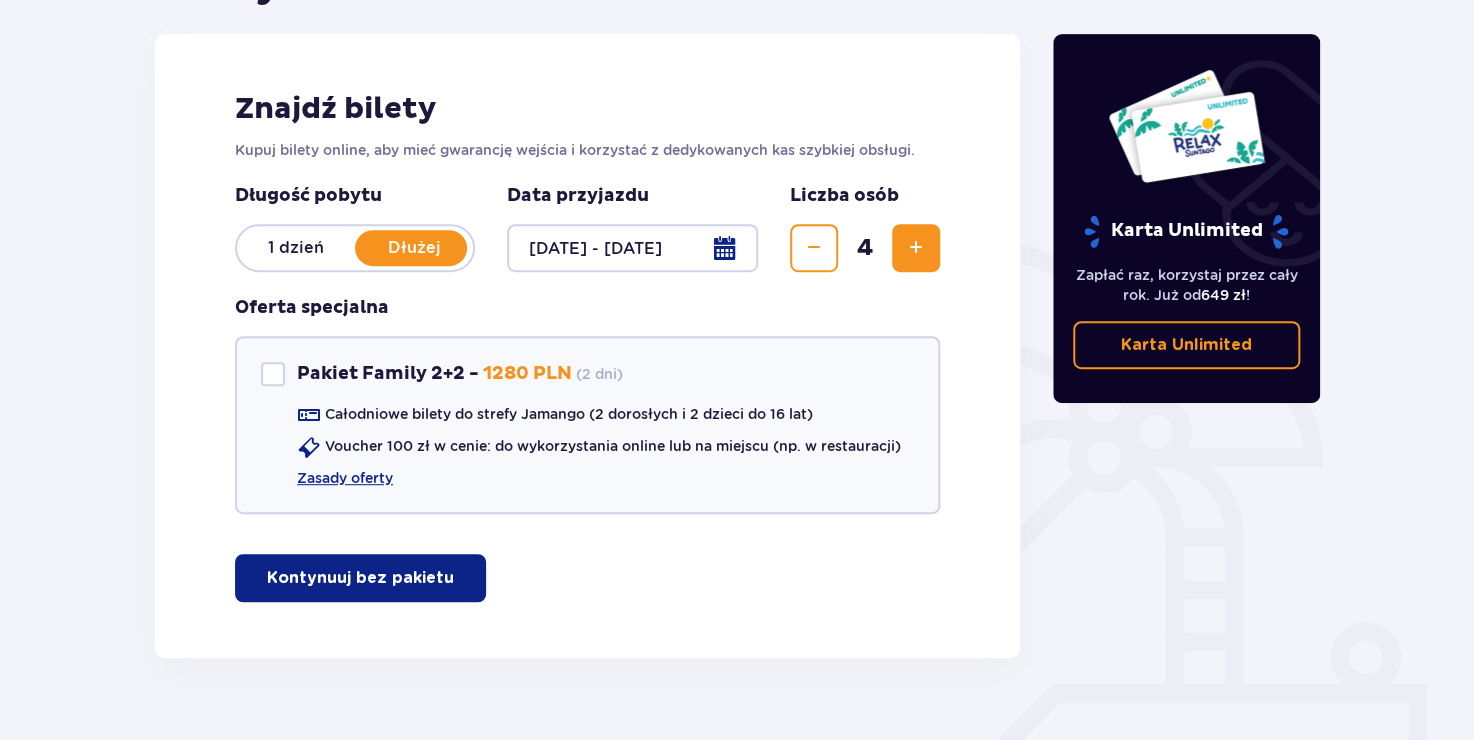 click at bounding box center (916, 248) 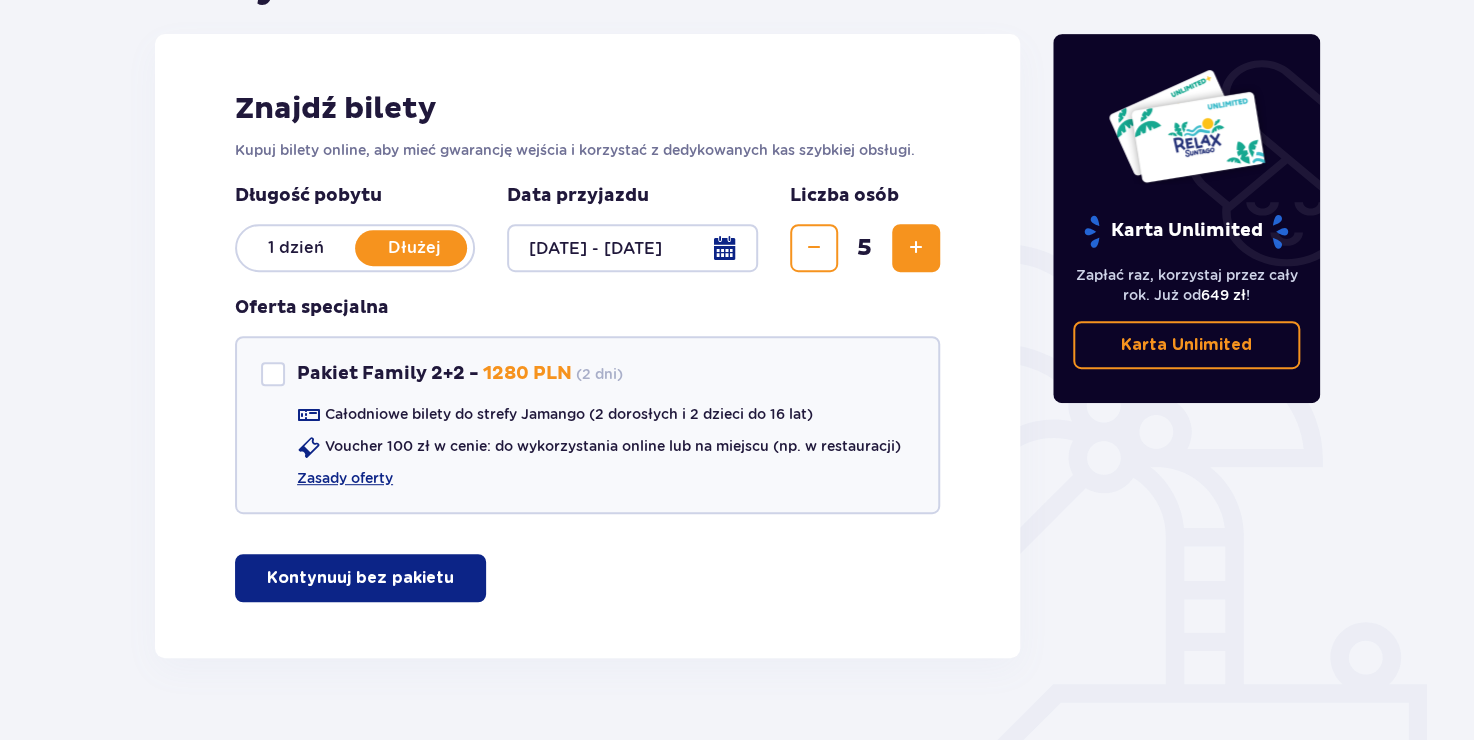 click on "Kontynuuj bez pakietu" at bounding box center [360, 578] 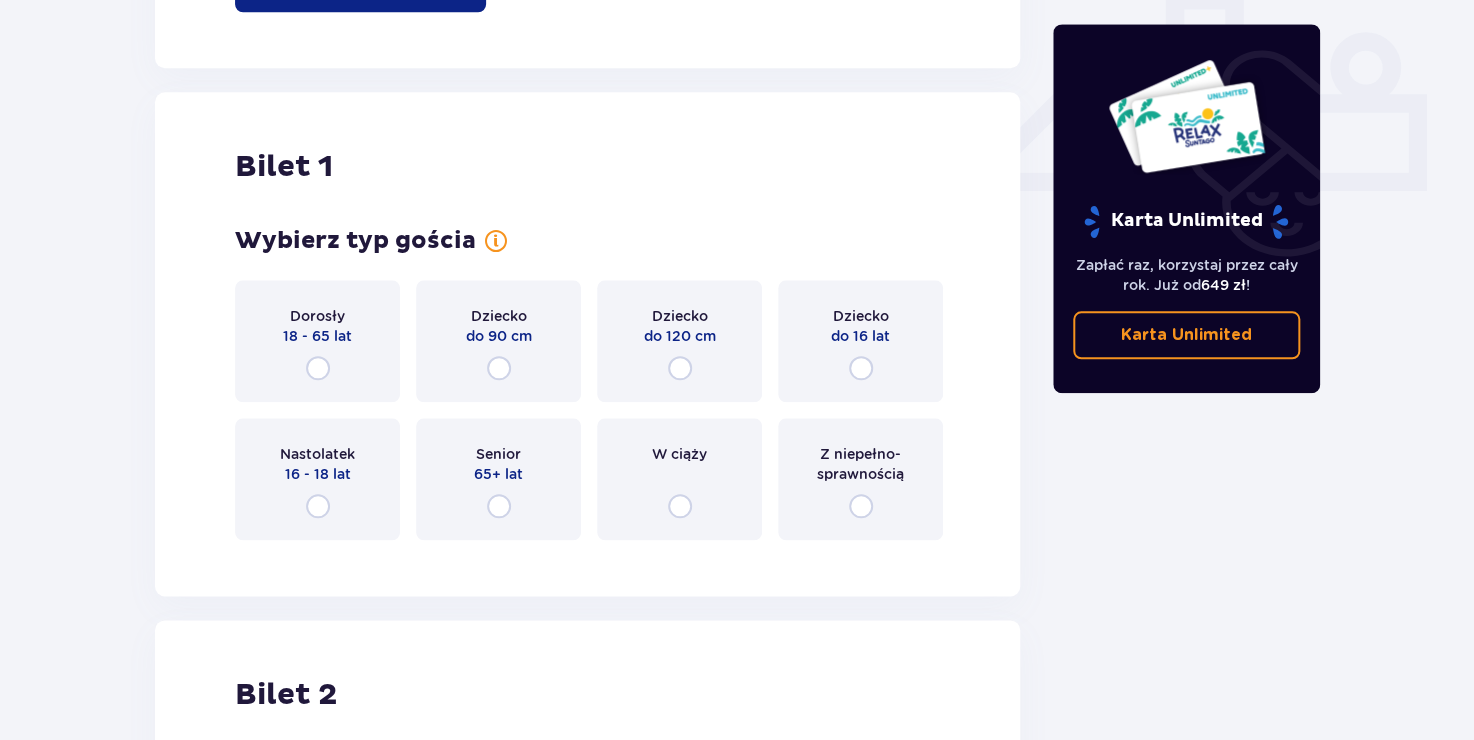 scroll, scrollTop: 909, scrollLeft: 0, axis: vertical 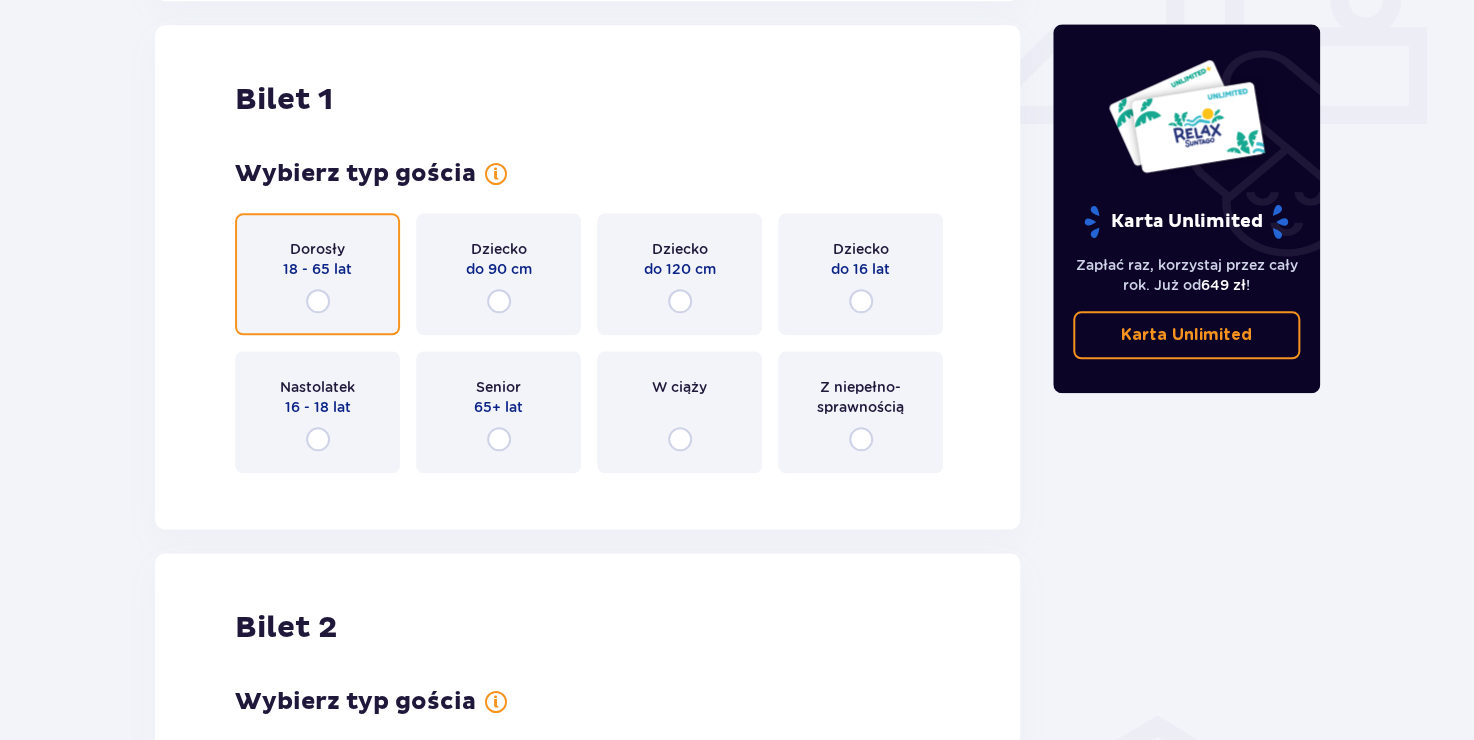 click at bounding box center (318, 301) 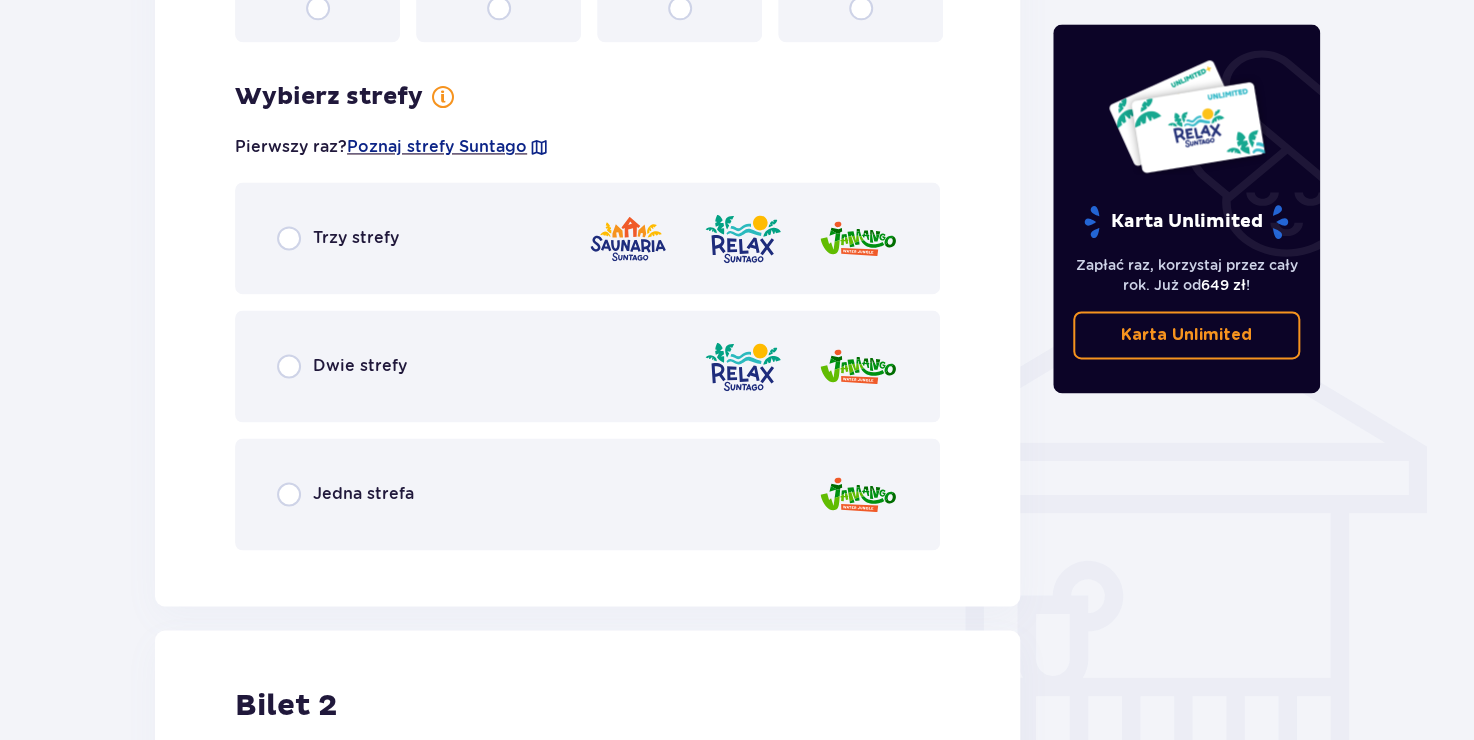 scroll, scrollTop: 1340, scrollLeft: 0, axis: vertical 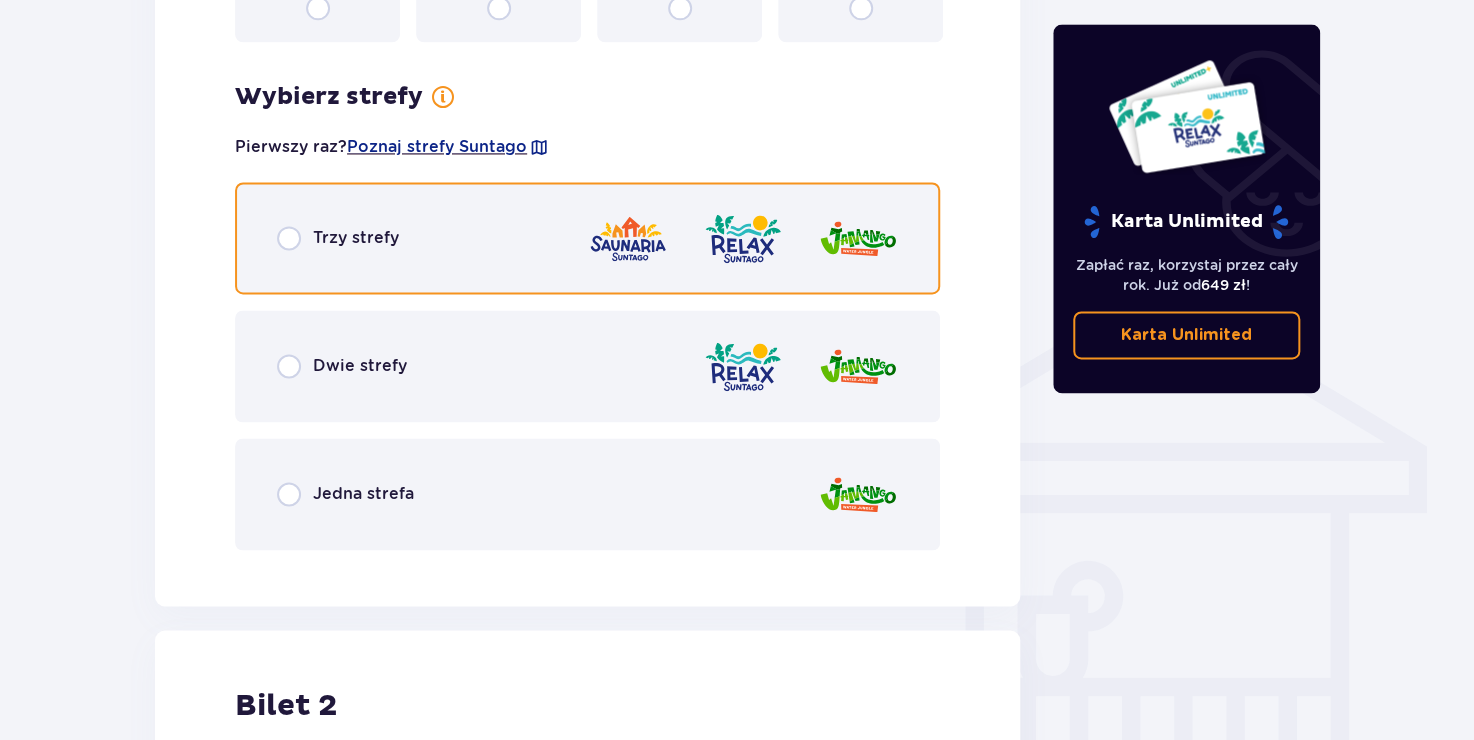 click at bounding box center (289, 238) 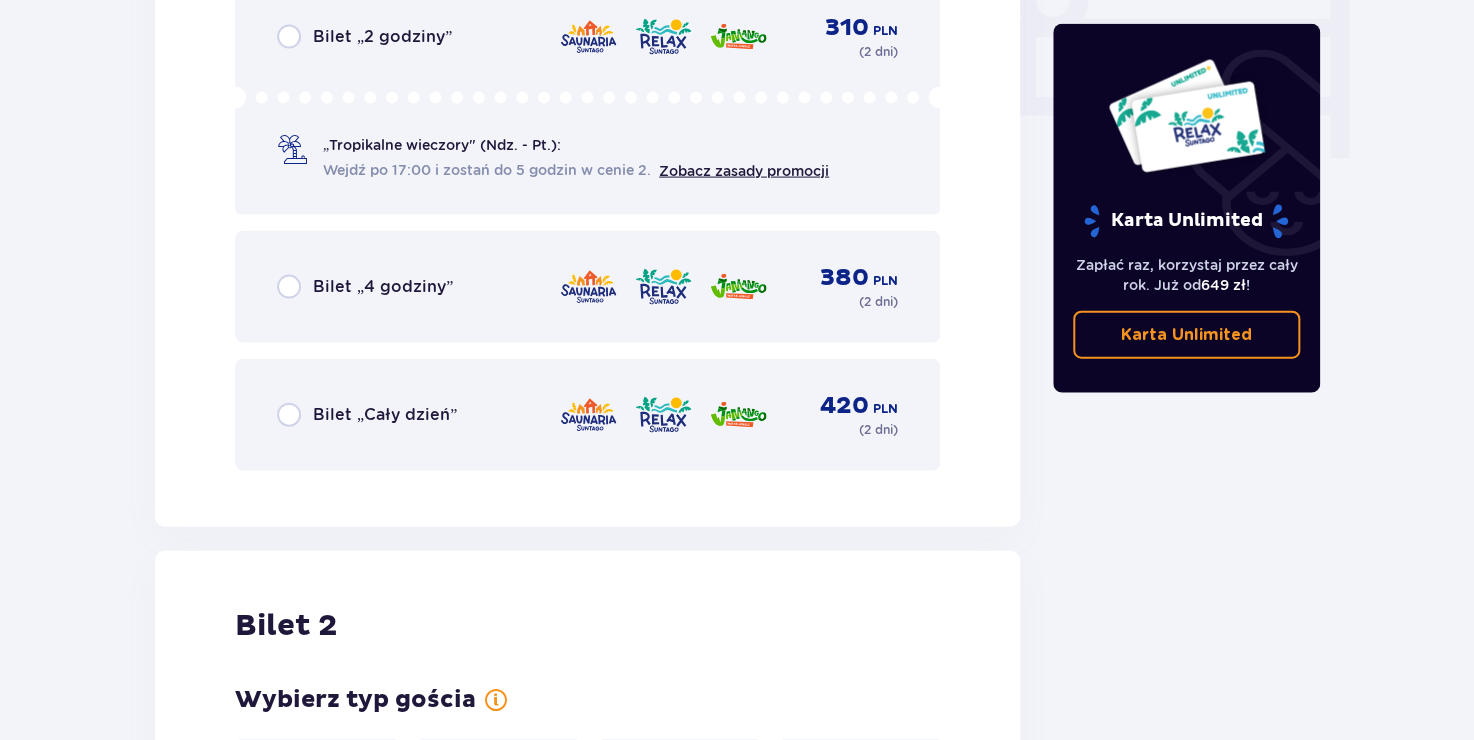 scroll, scrollTop: 1999, scrollLeft: 0, axis: vertical 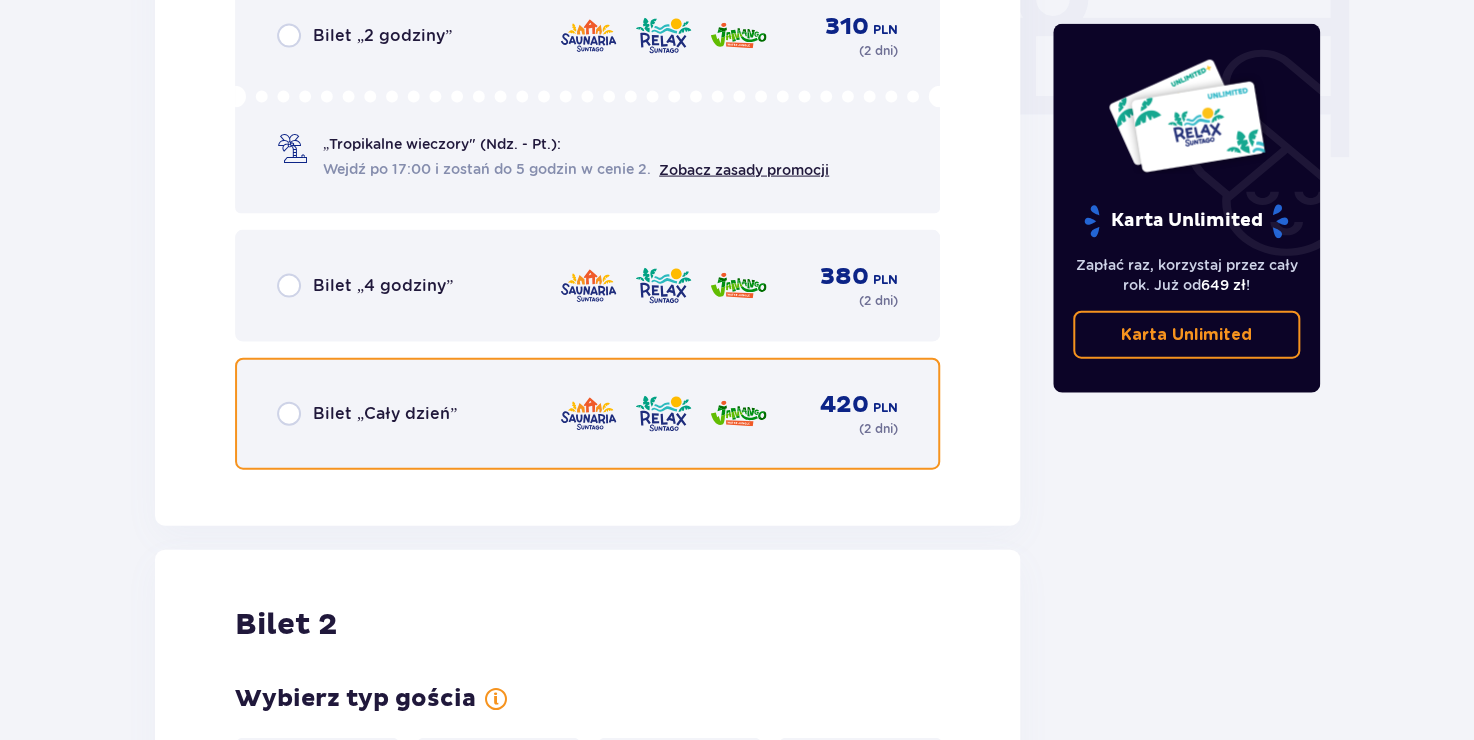click at bounding box center [289, 414] 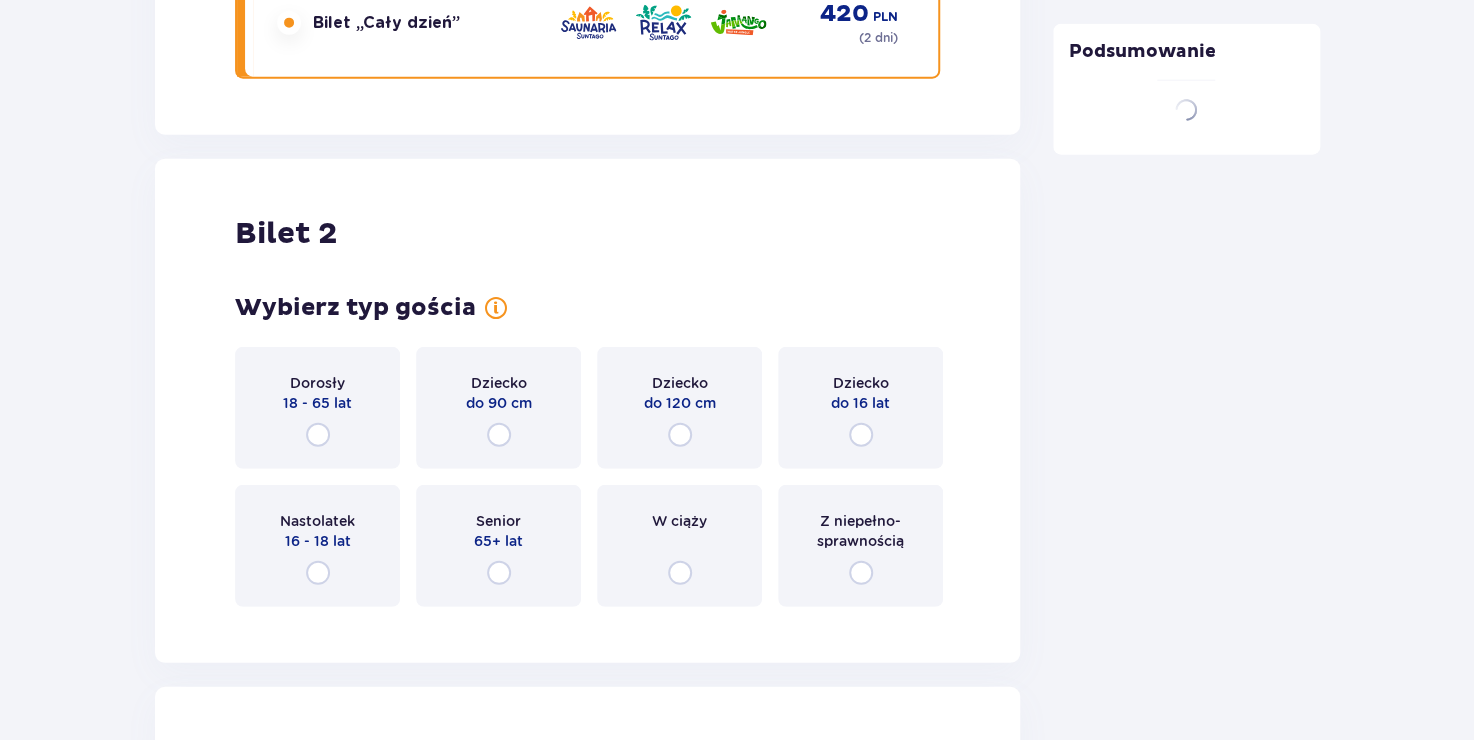 scroll, scrollTop: 2523, scrollLeft: 0, axis: vertical 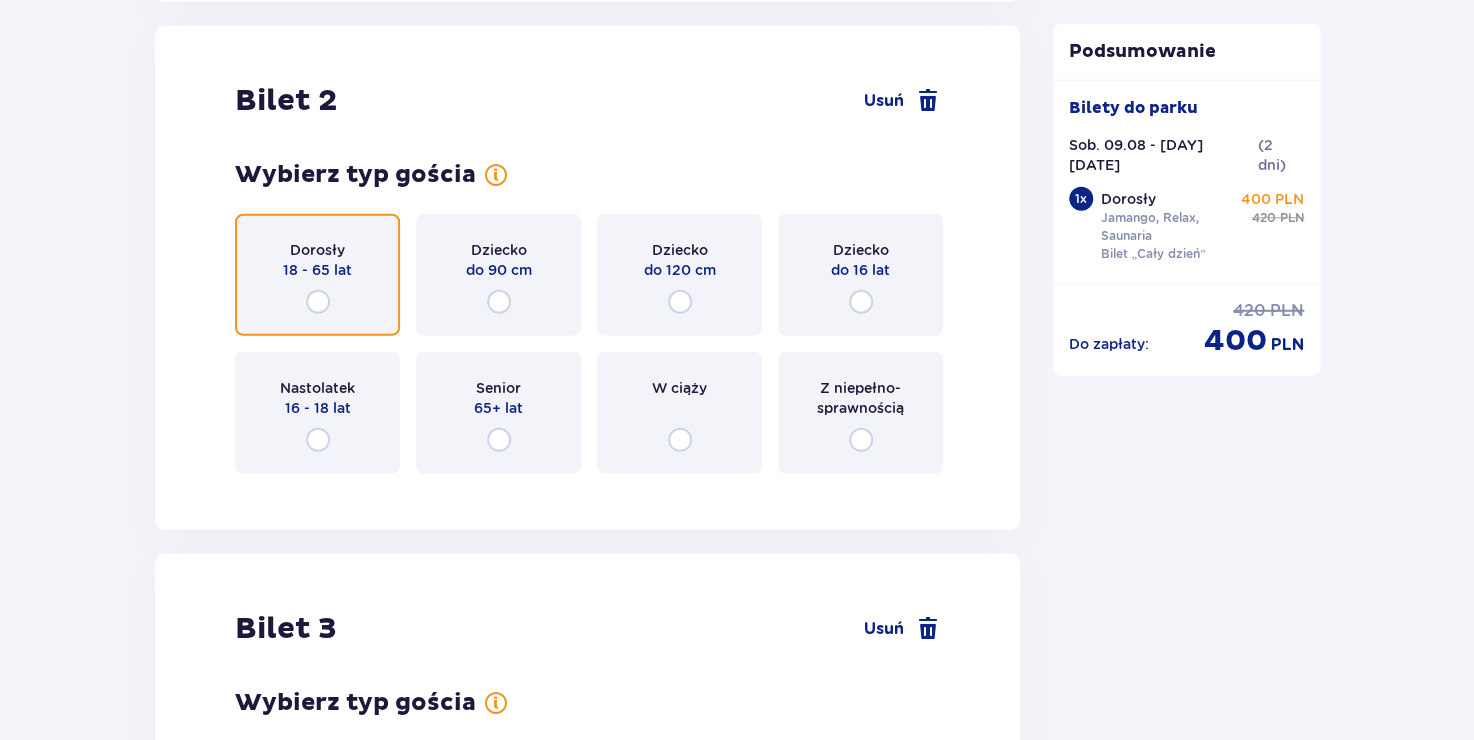 click at bounding box center (318, 302) 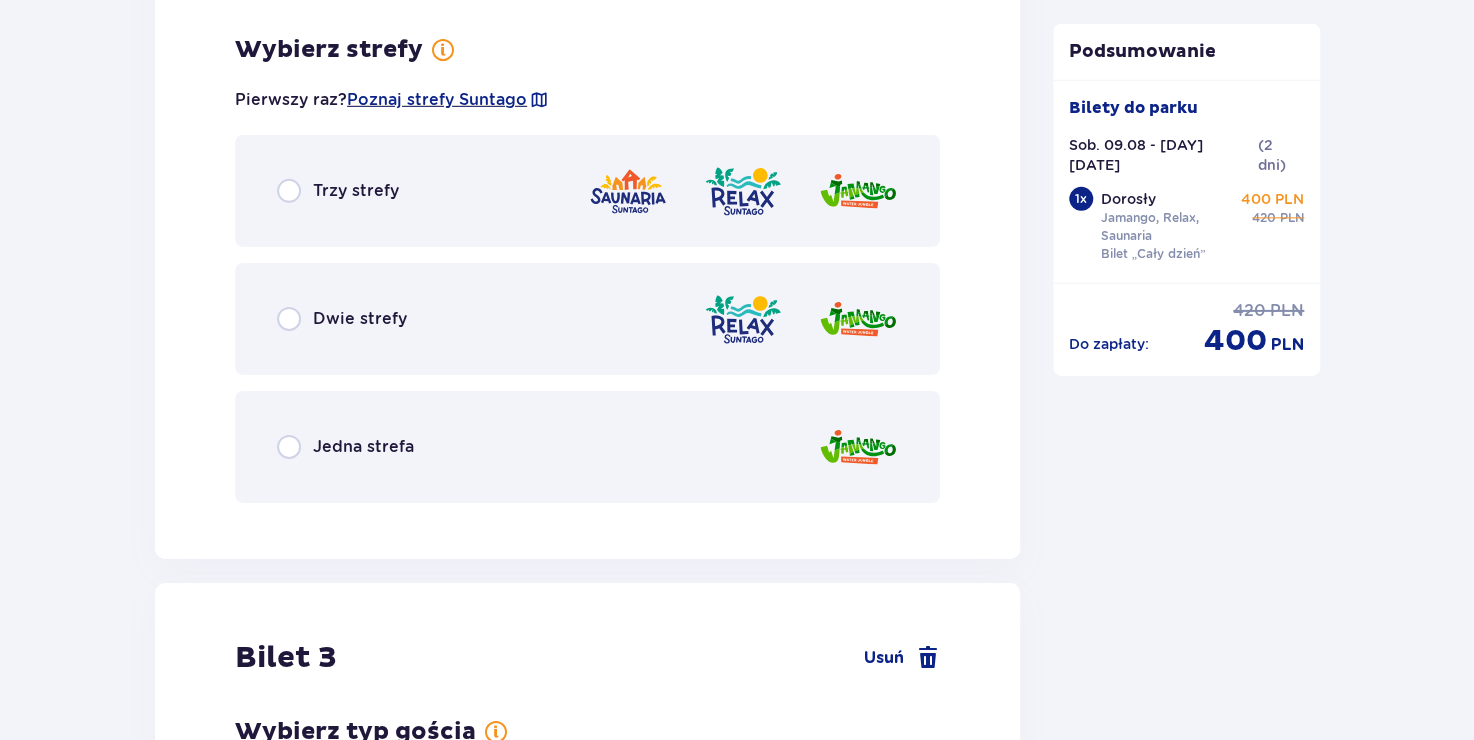 scroll, scrollTop: 3011, scrollLeft: 0, axis: vertical 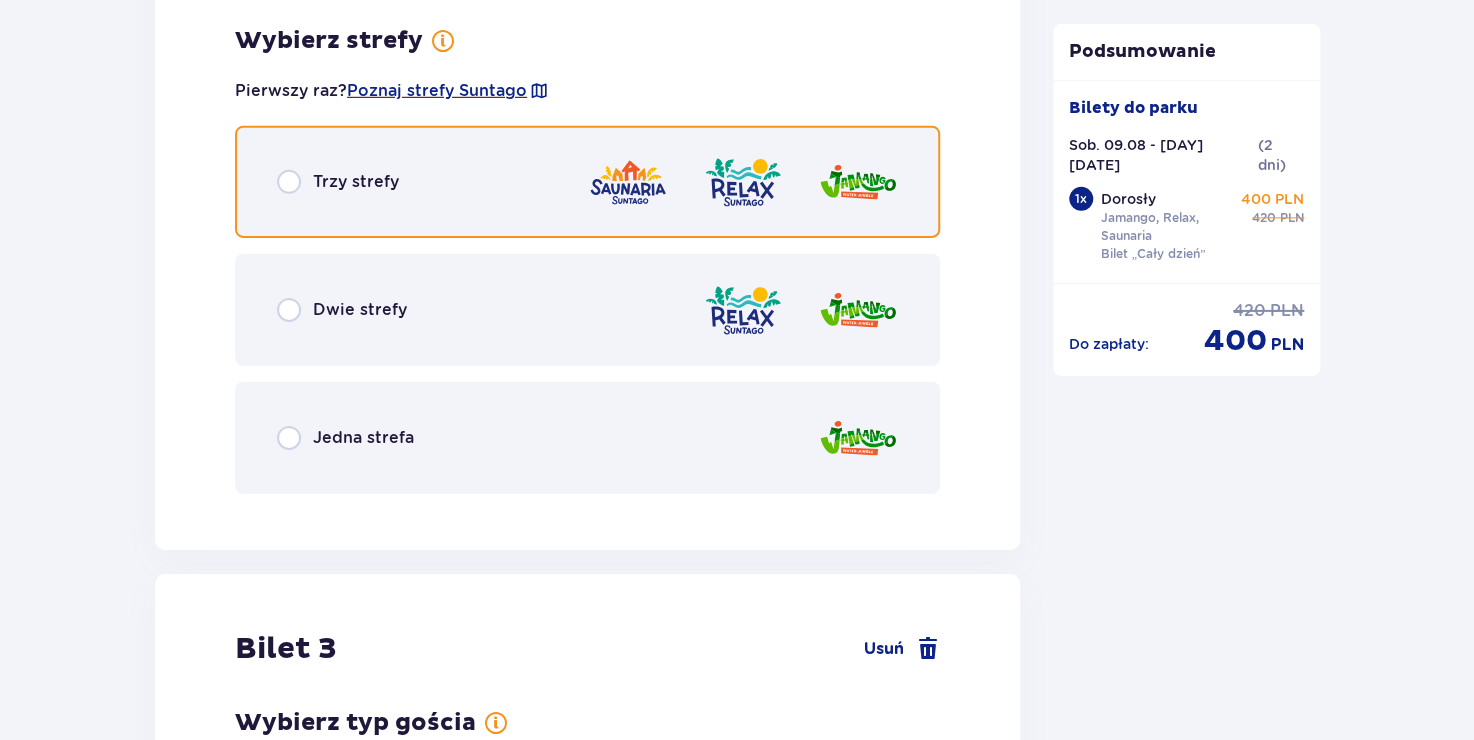 click at bounding box center (289, 182) 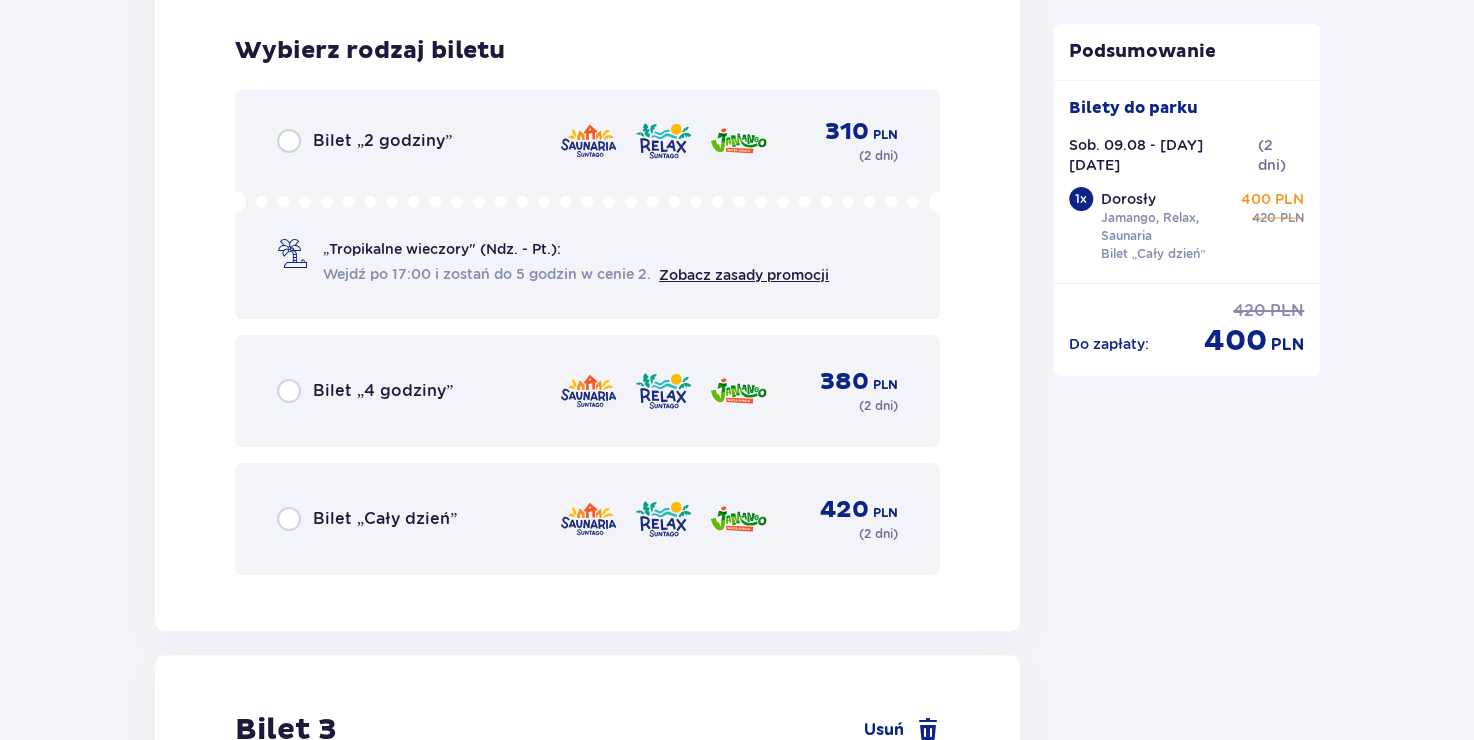 scroll, scrollTop: 3519, scrollLeft: 0, axis: vertical 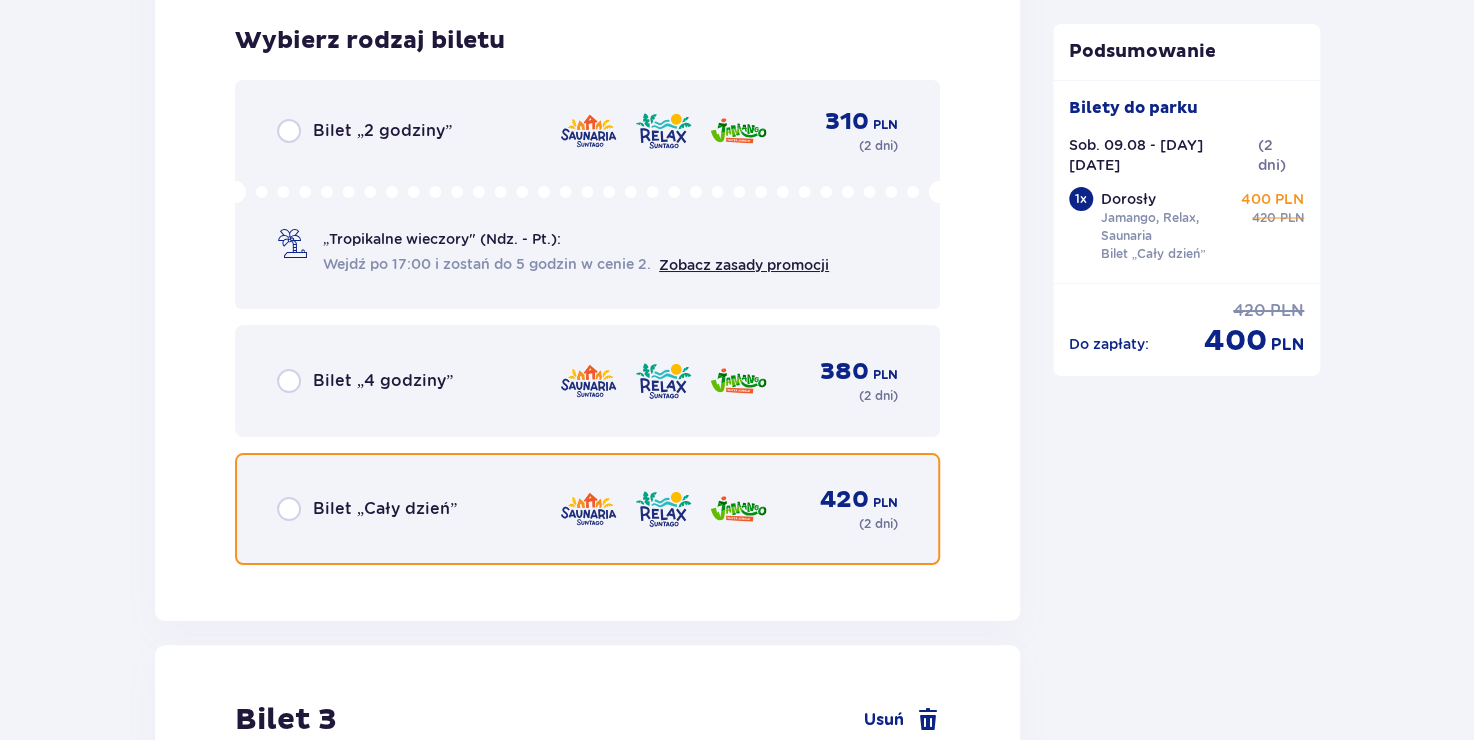 click at bounding box center (289, 509) 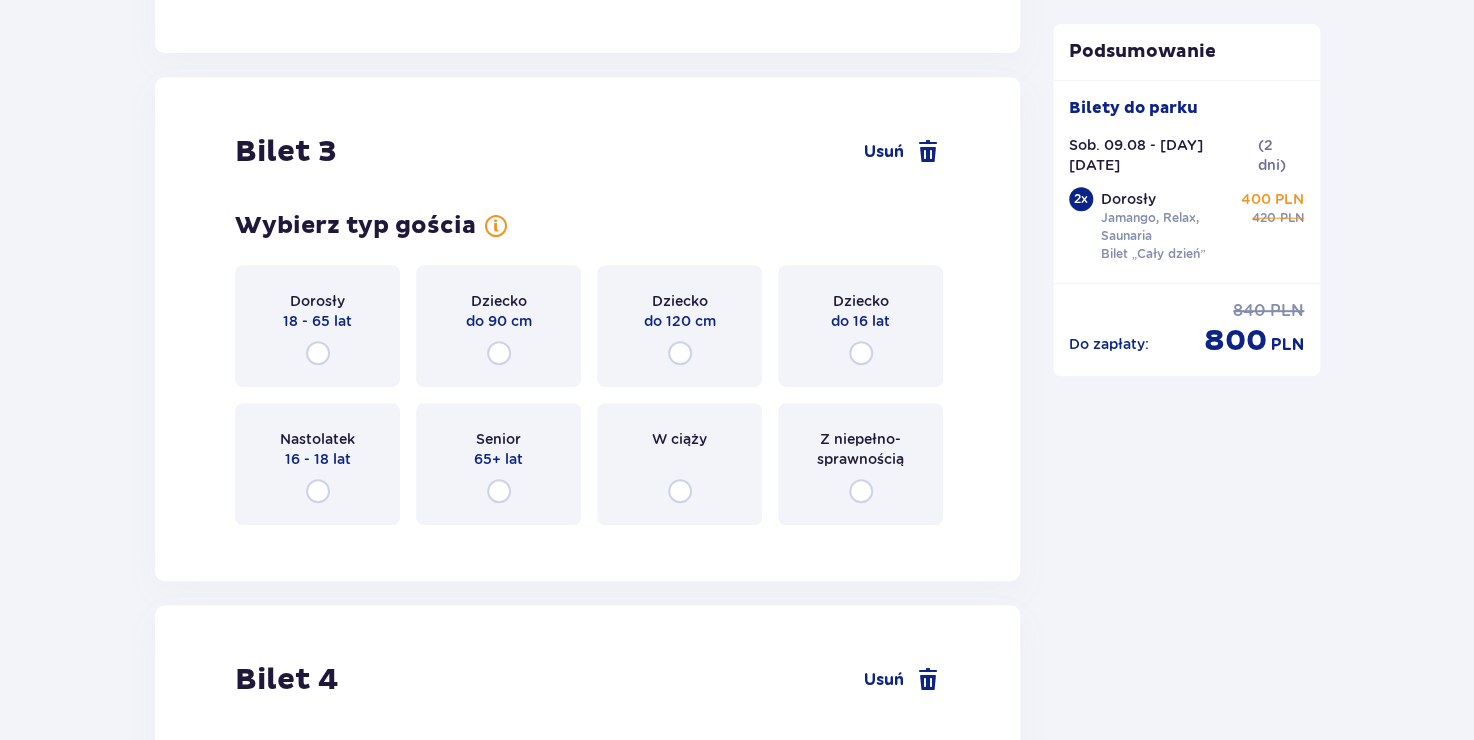 scroll, scrollTop: 4137, scrollLeft: 0, axis: vertical 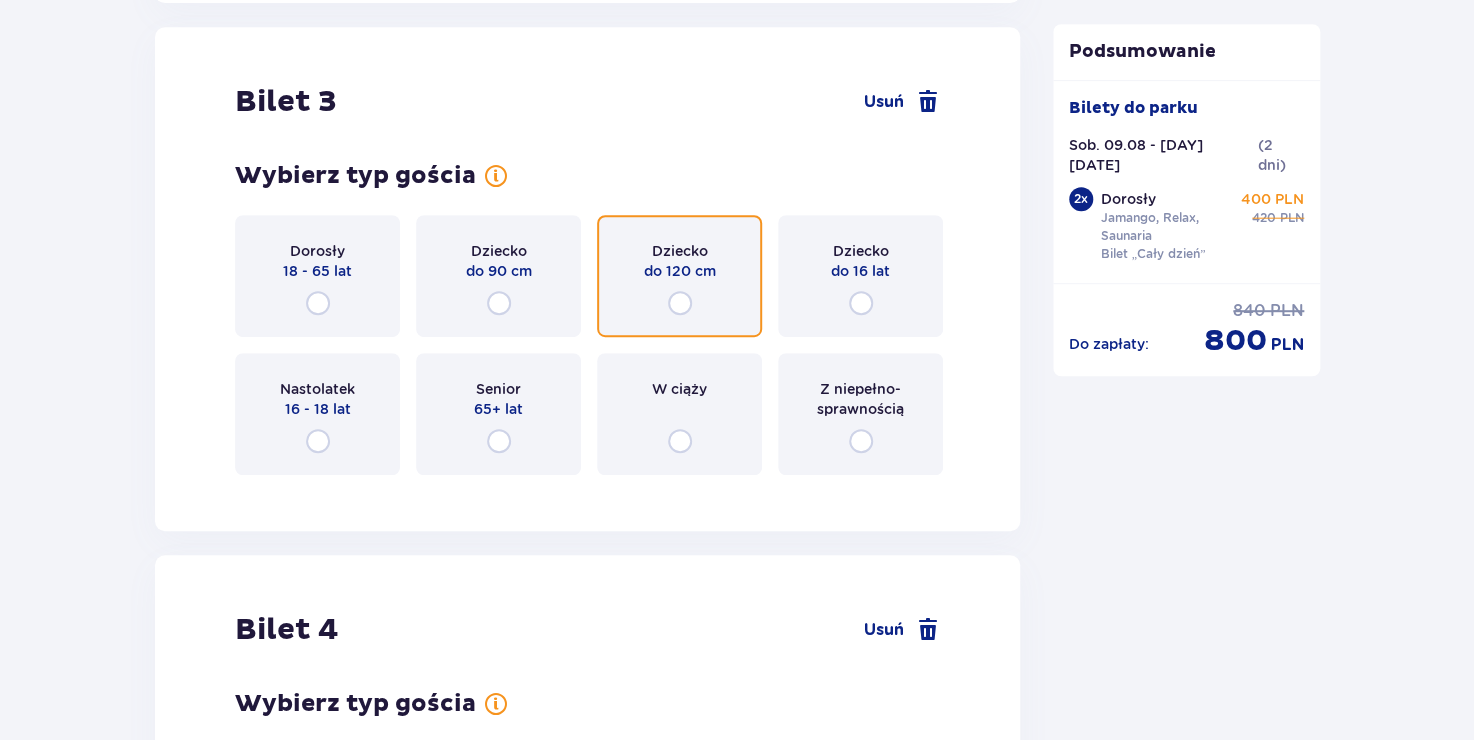 click at bounding box center [680, 303] 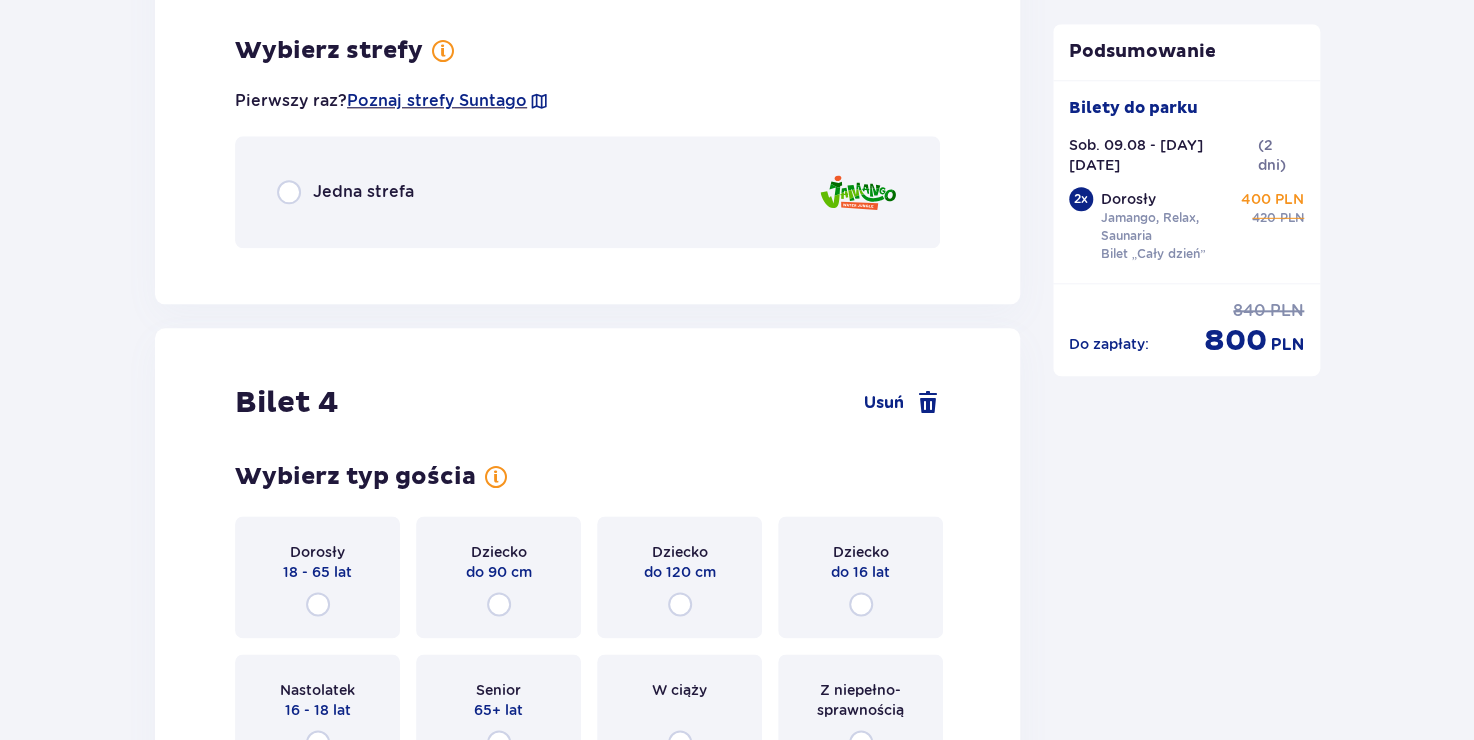 scroll, scrollTop: 4625, scrollLeft: 0, axis: vertical 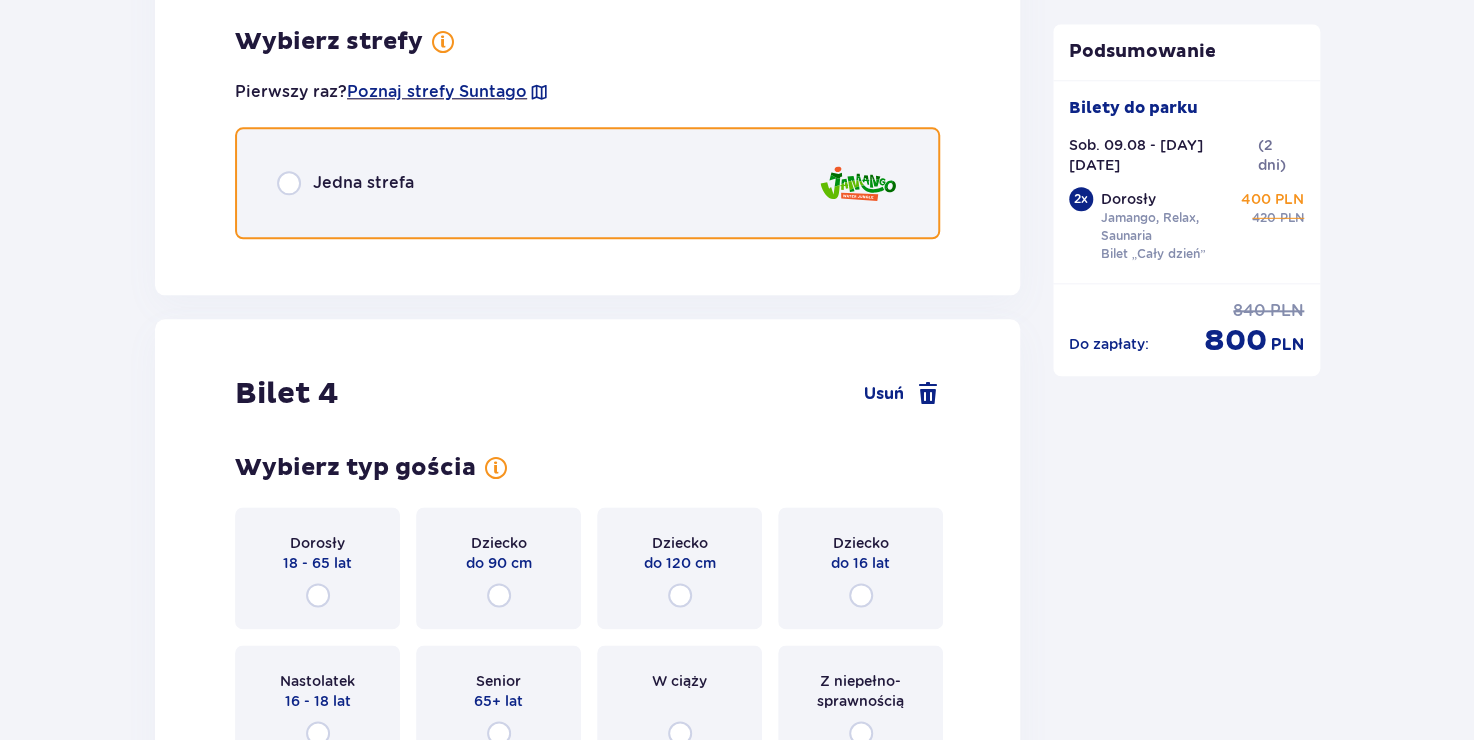 click at bounding box center [289, 183] 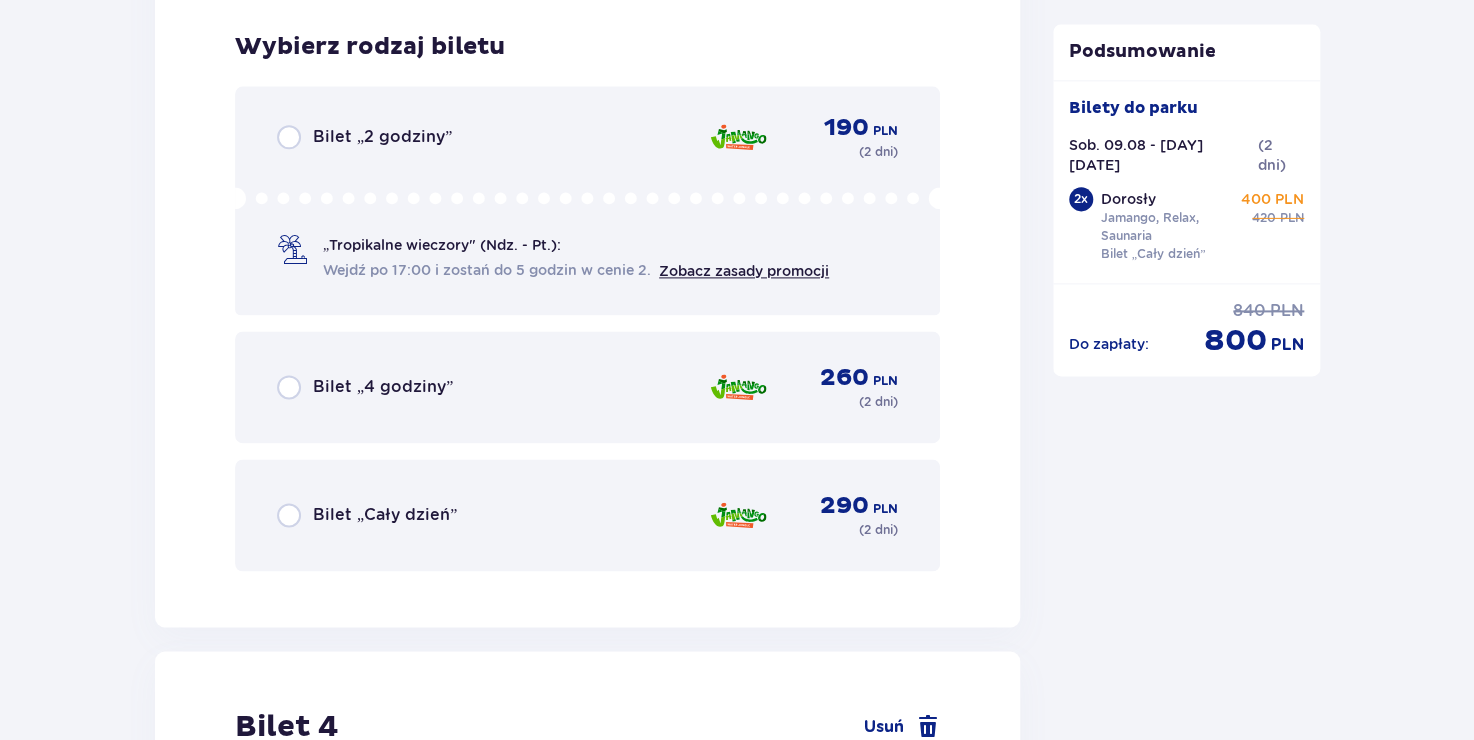 scroll, scrollTop: 4877, scrollLeft: 0, axis: vertical 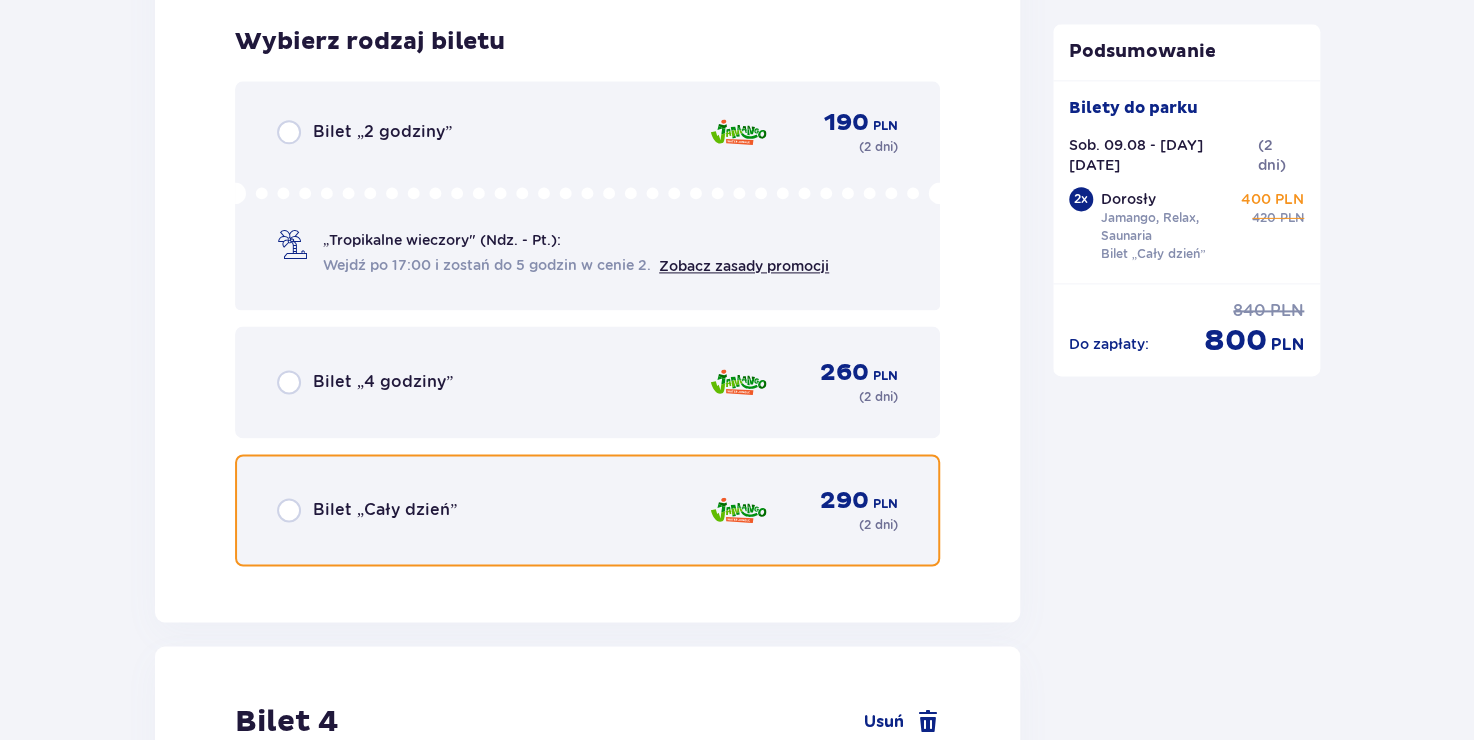 click at bounding box center (289, 510) 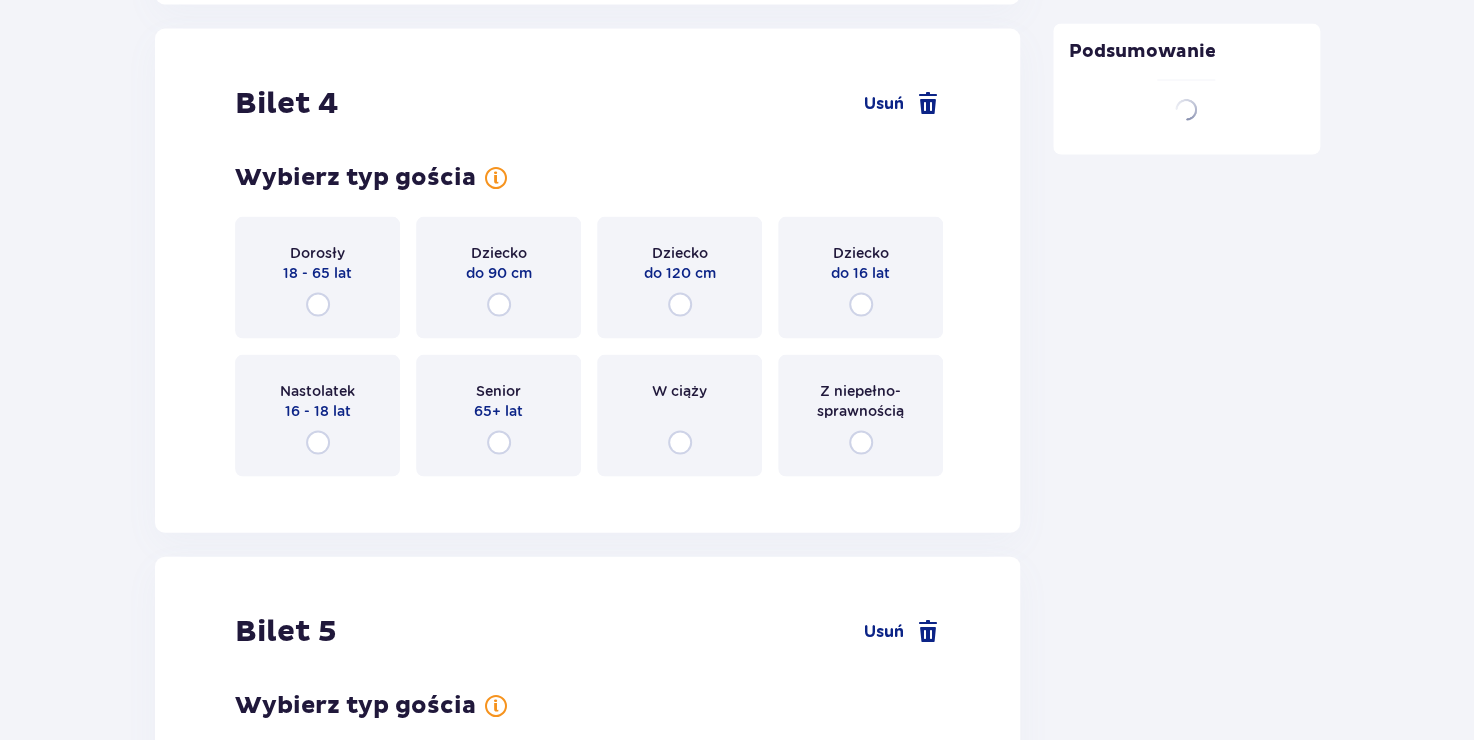scroll, scrollTop: 5496, scrollLeft: 0, axis: vertical 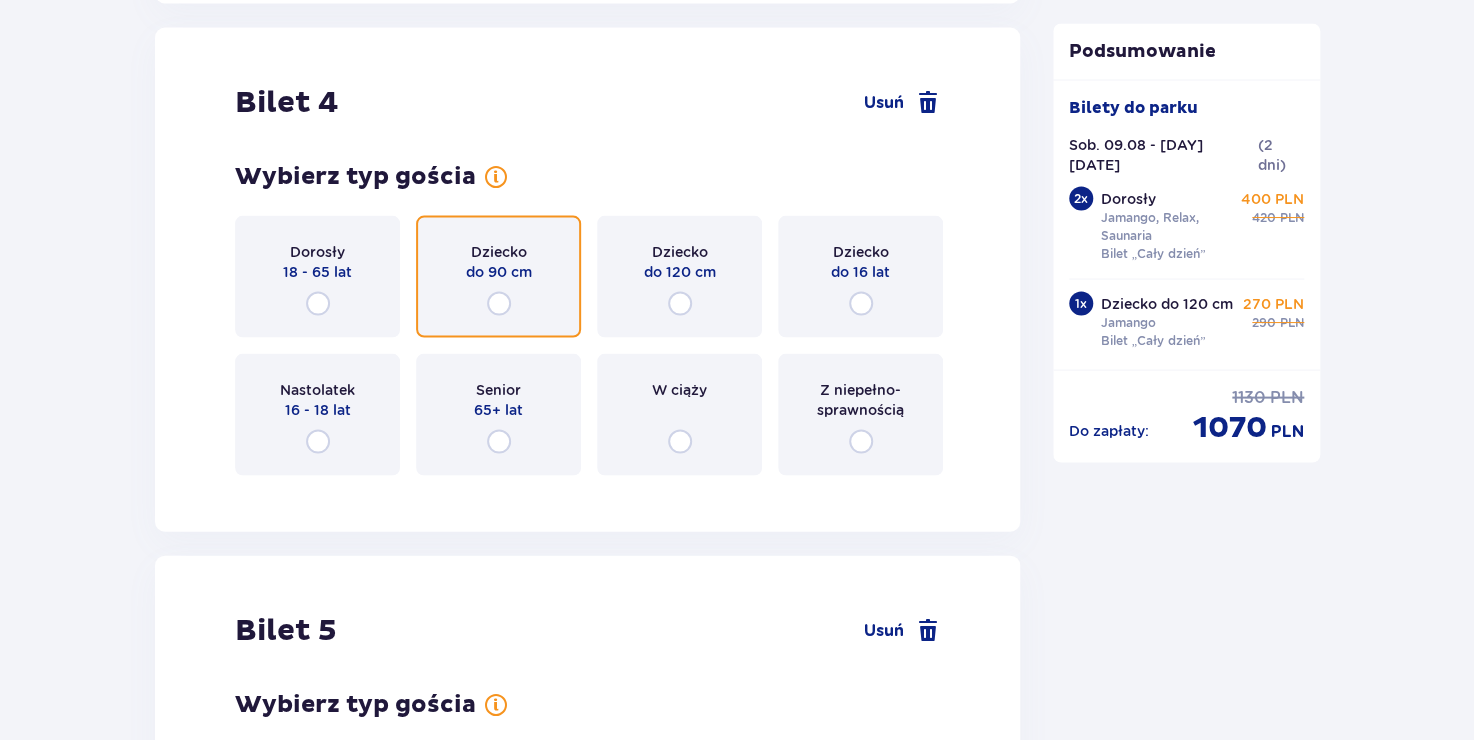 click at bounding box center [499, 303] 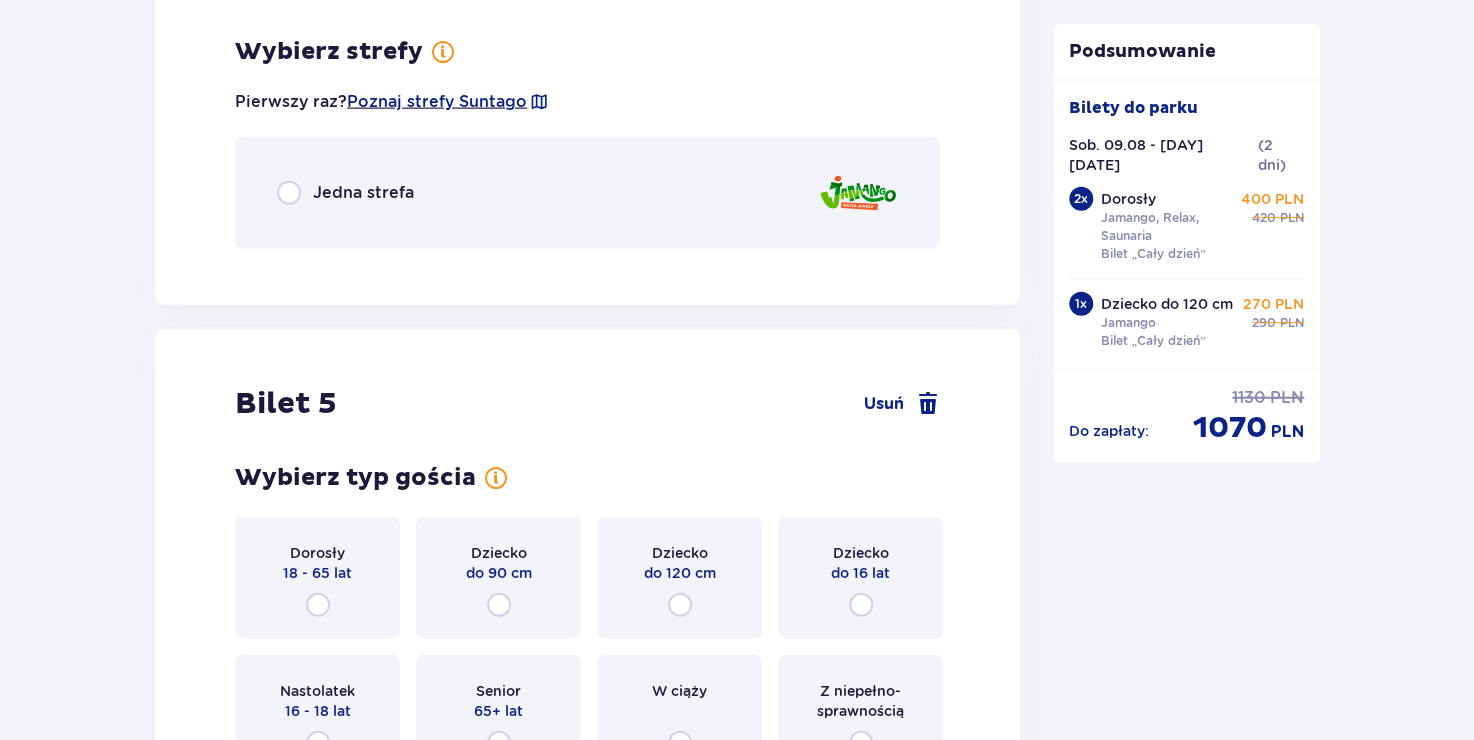 scroll, scrollTop: 5984, scrollLeft: 0, axis: vertical 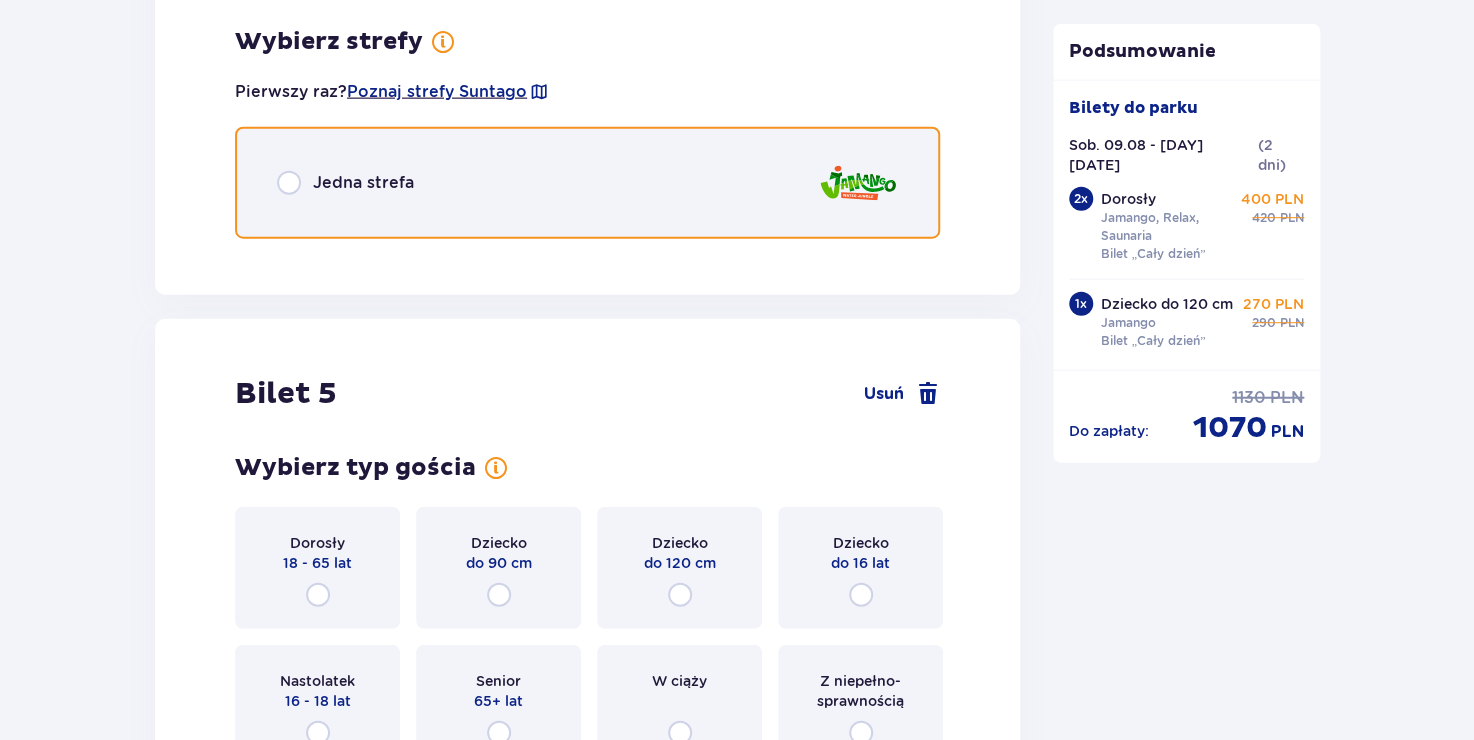 click at bounding box center (289, 183) 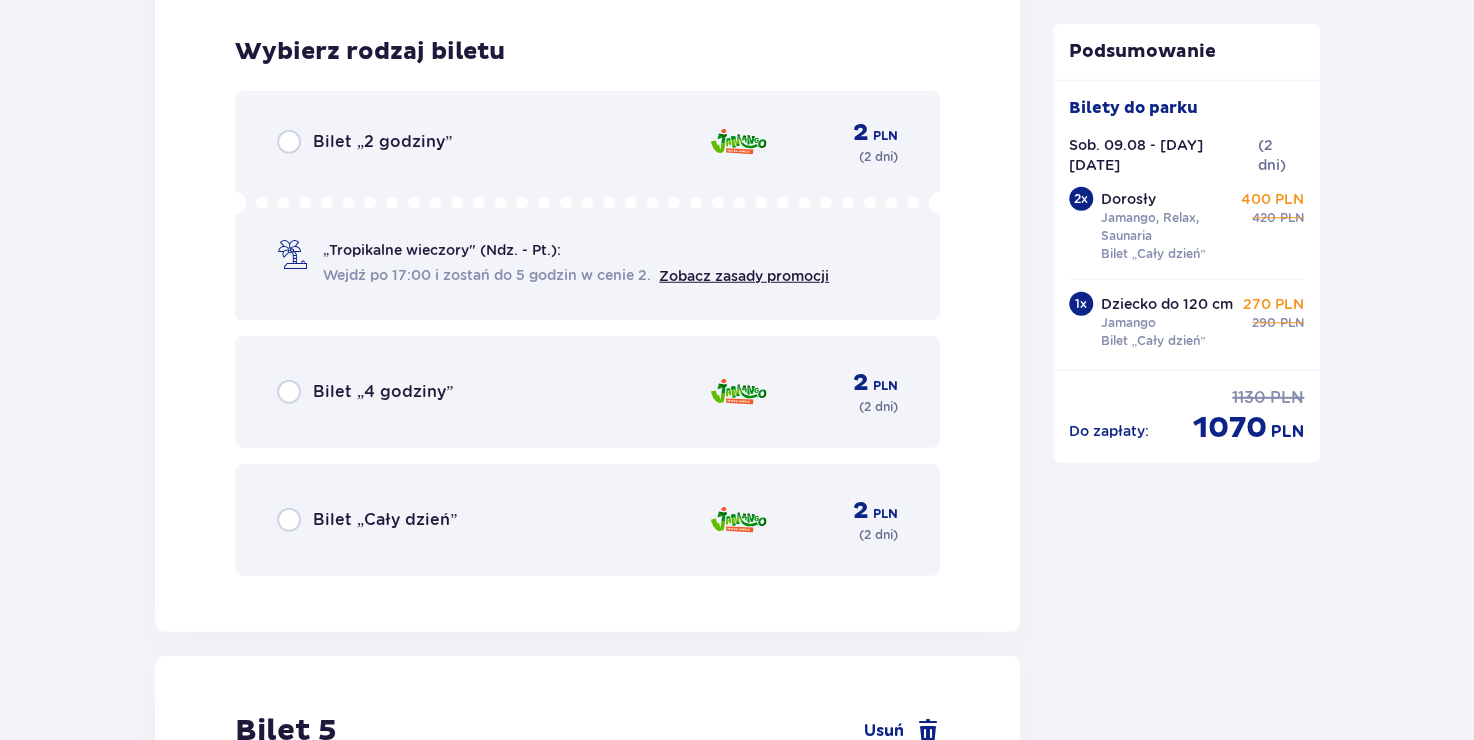 scroll, scrollTop: 6236, scrollLeft: 0, axis: vertical 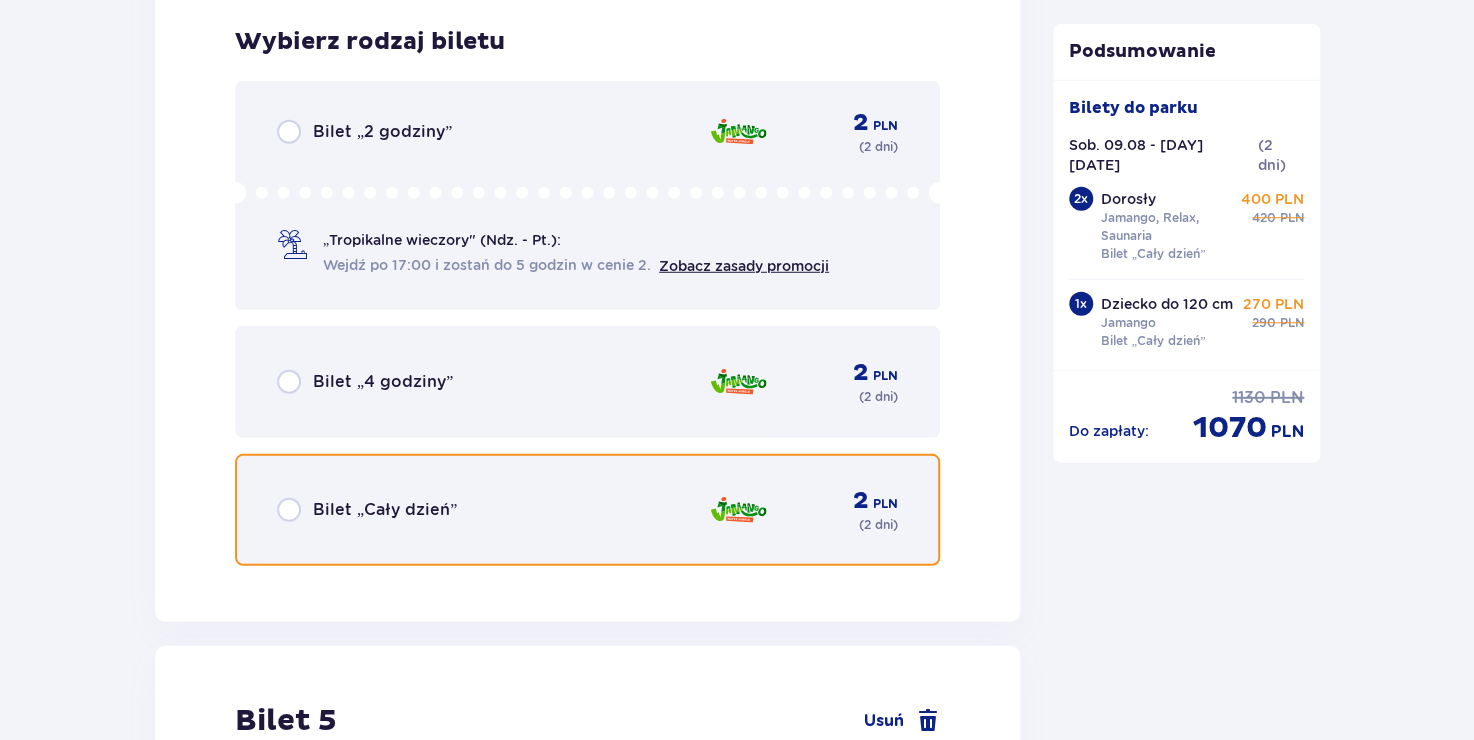 click at bounding box center [289, 510] 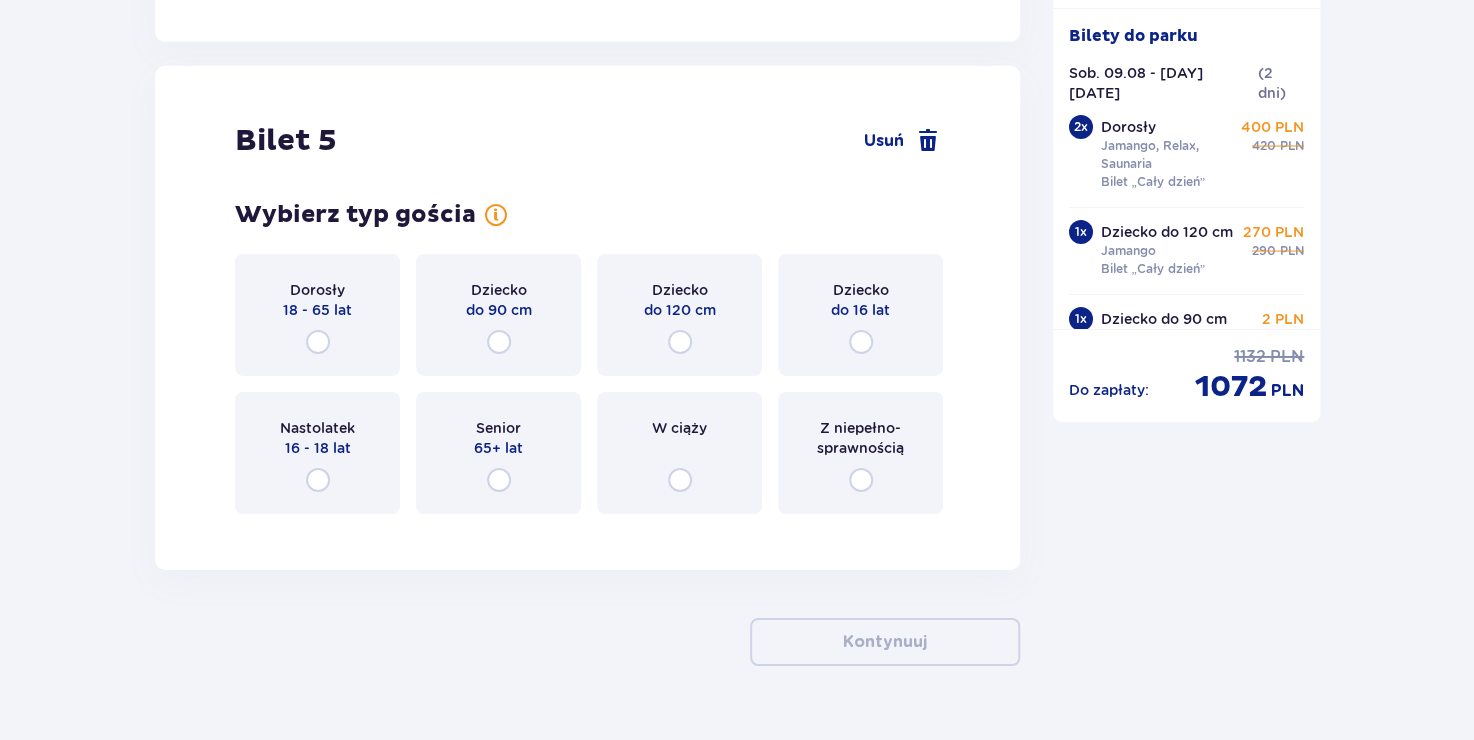 scroll, scrollTop: 6858, scrollLeft: 0, axis: vertical 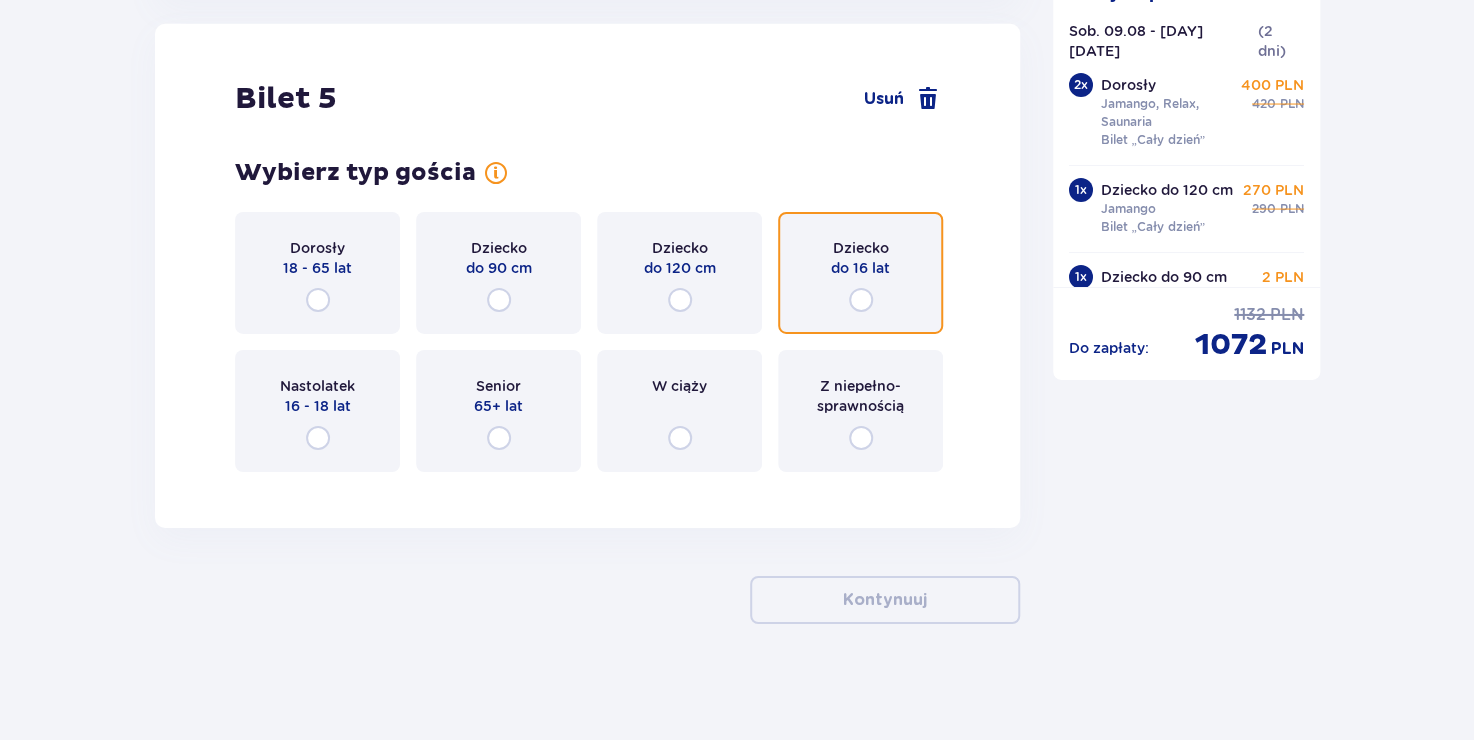 click at bounding box center (861, 300) 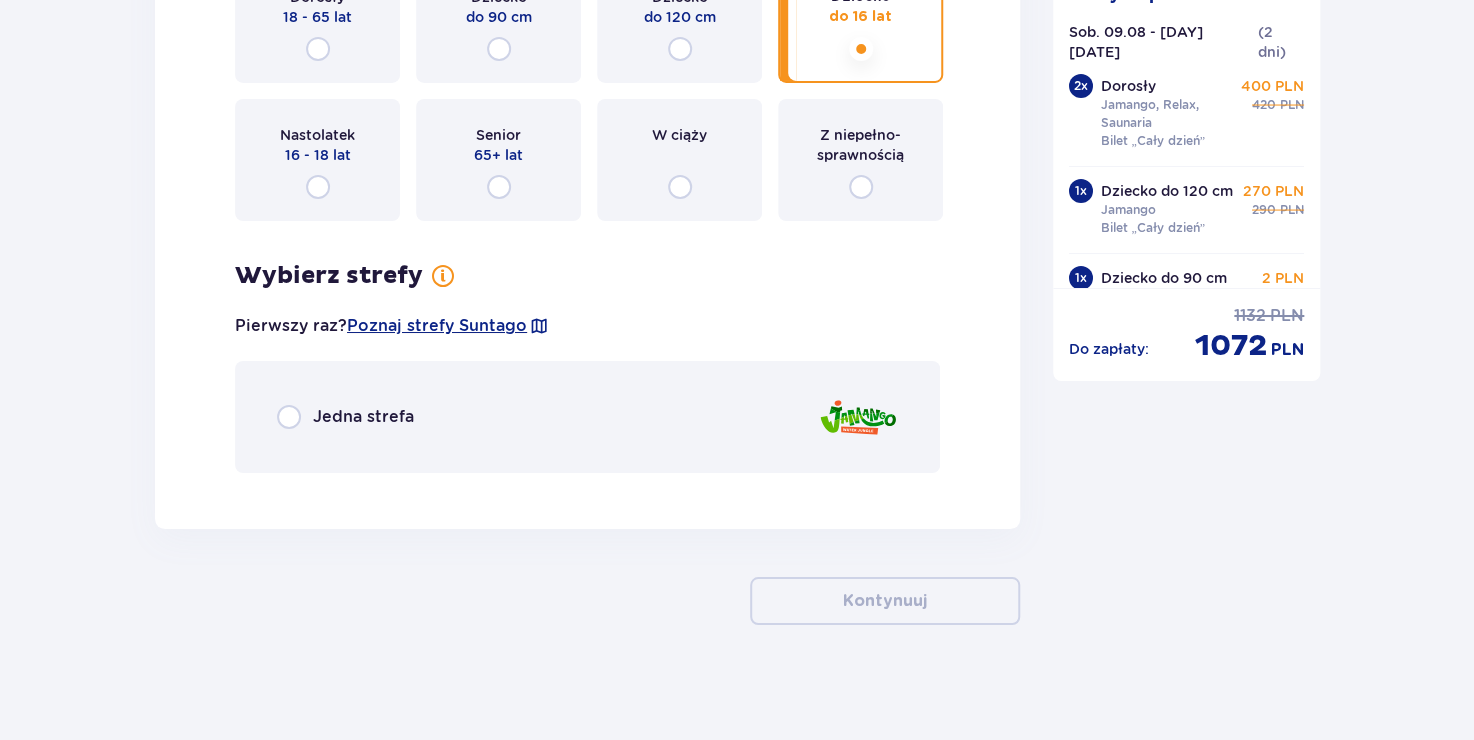 scroll, scrollTop: 7110, scrollLeft: 0, axis: vertical 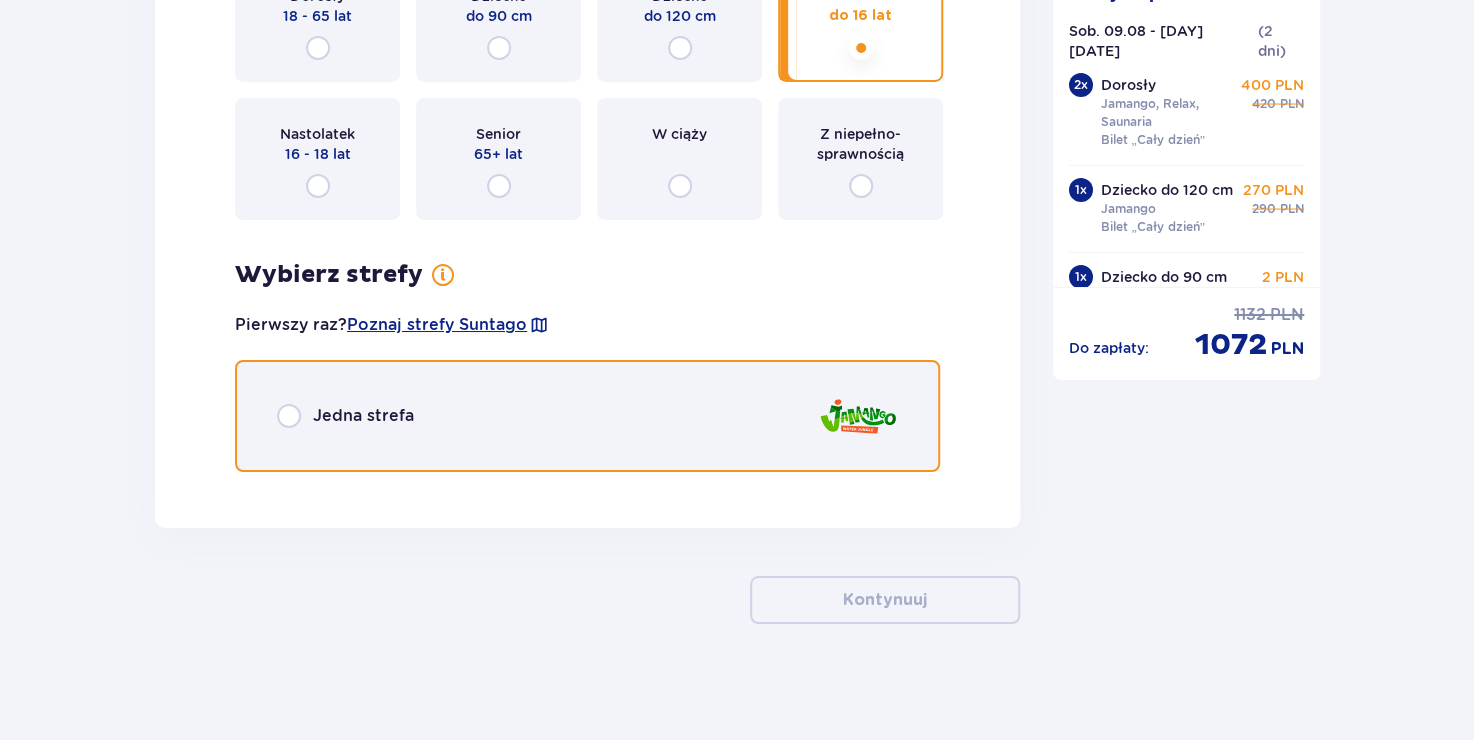 click at bounding box center [289, 416] 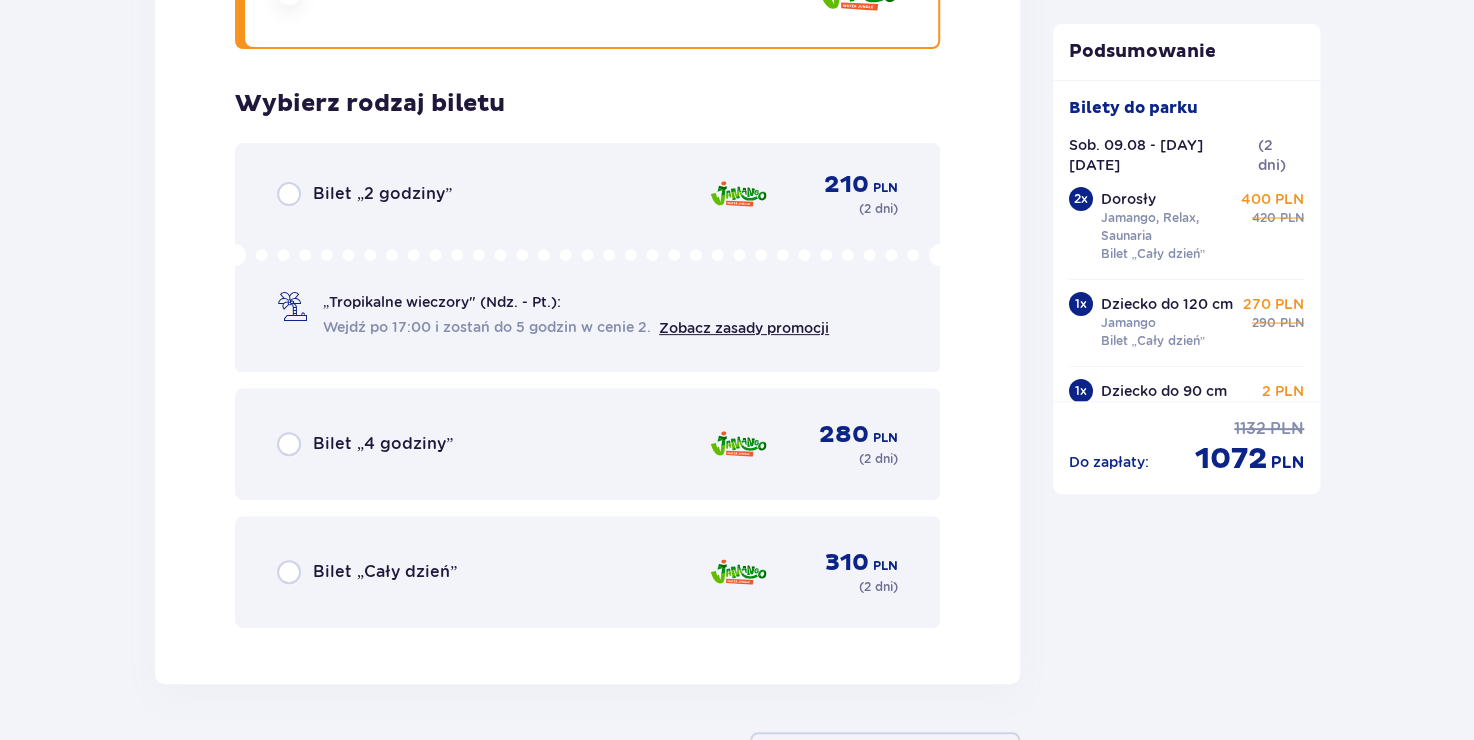 scroll, scrollTop: 7594, scrollLeft: 0, axis: vertical 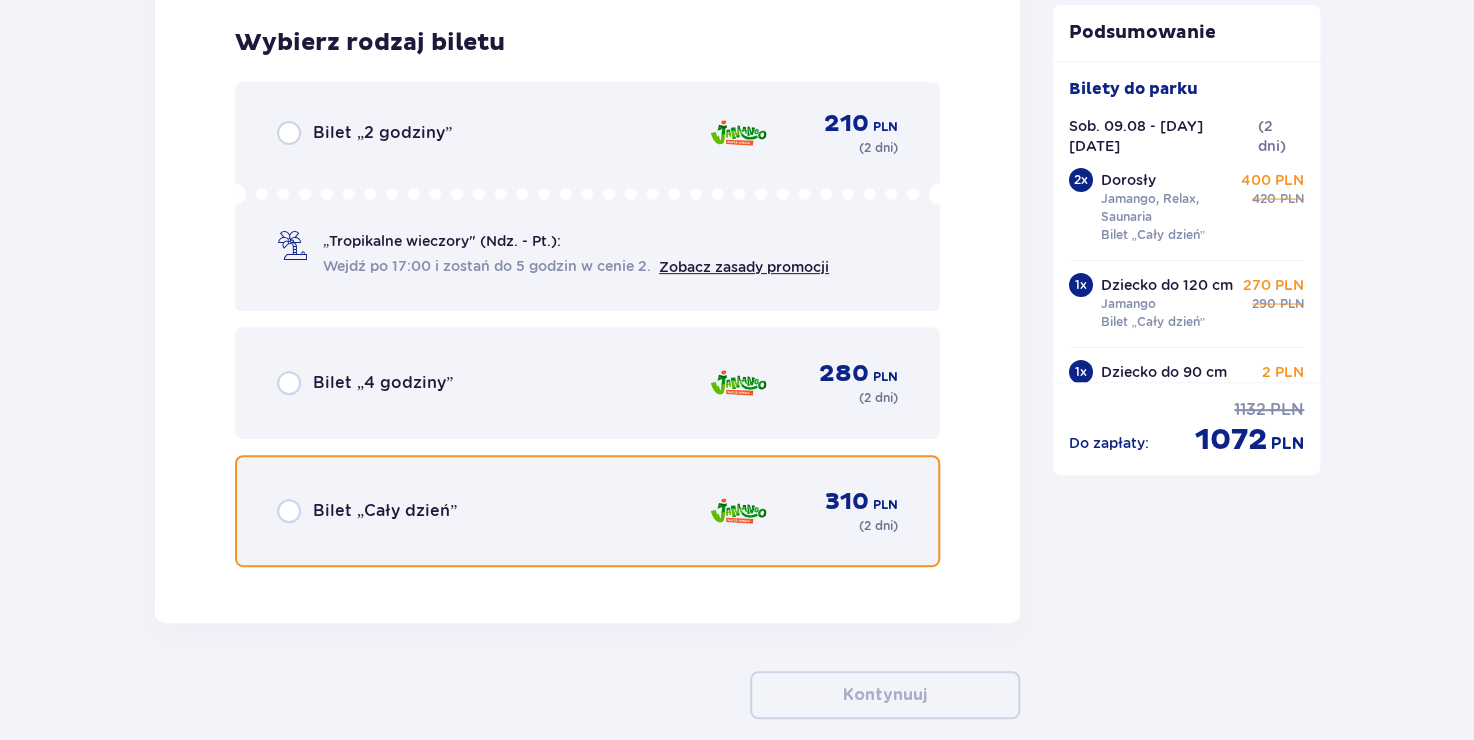 click at bounding box center [289, 511] 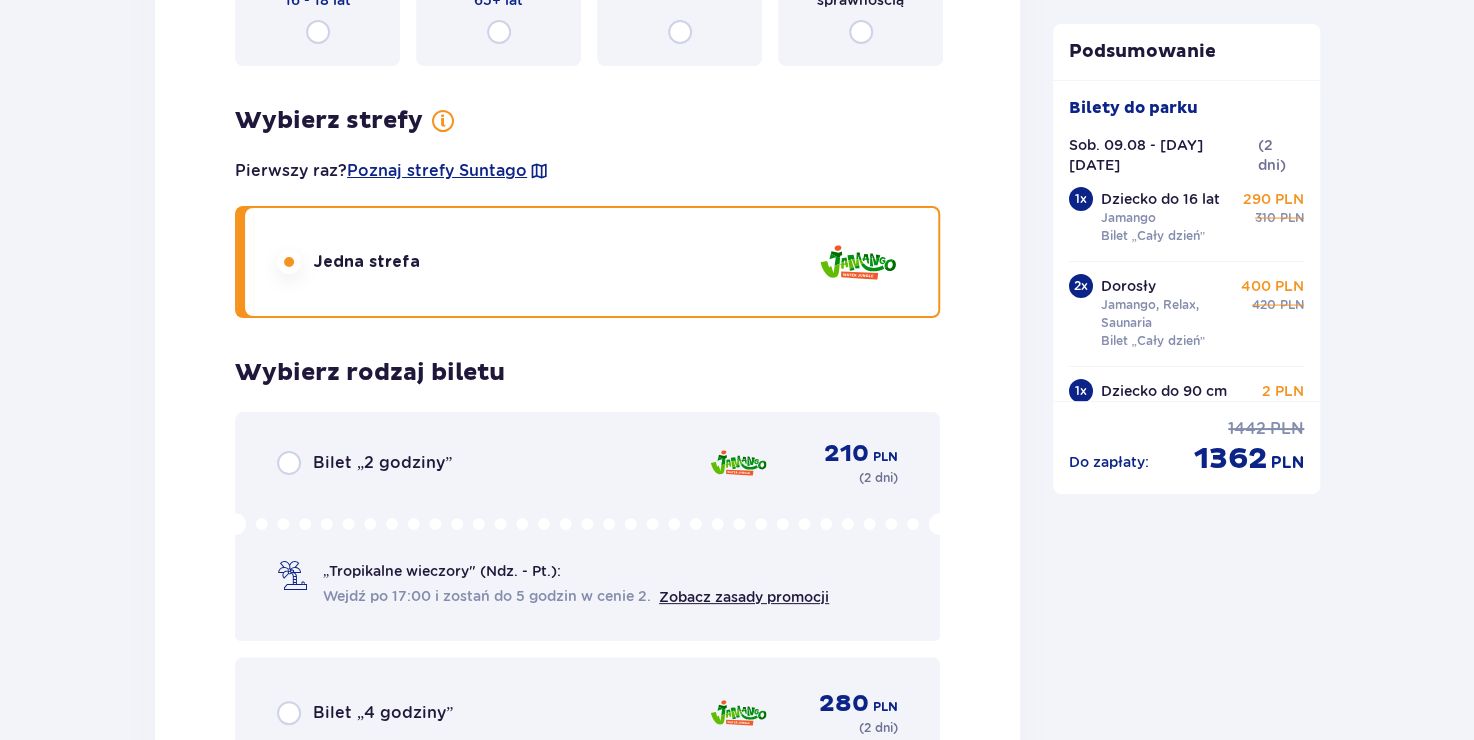 scroll, scrollTop: 7261, scrollLeft: 0, axis: vertical 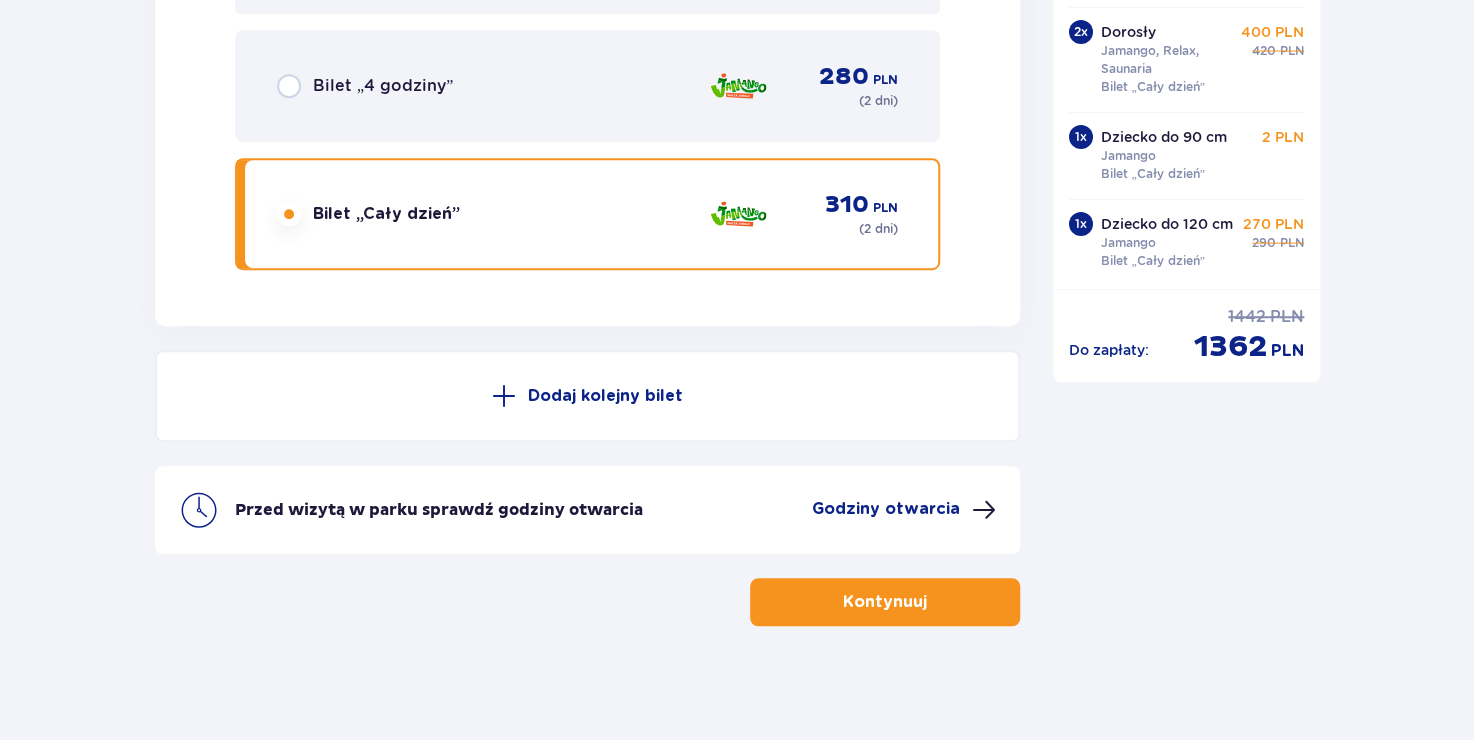 click on "Kontynuuj" at bounding box center [885, 602] 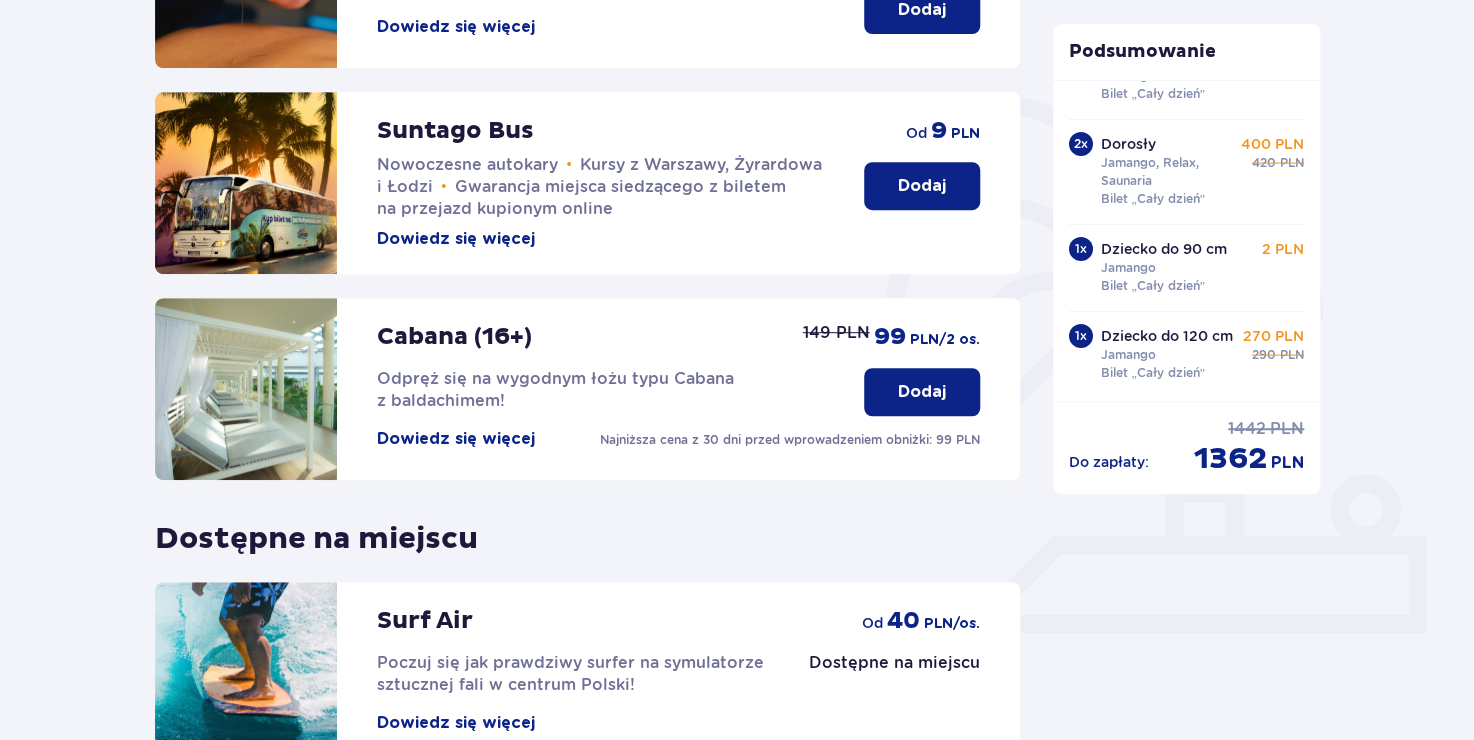 scroll, scrollTop: 616, scrollLeft: 0, axis: vertical 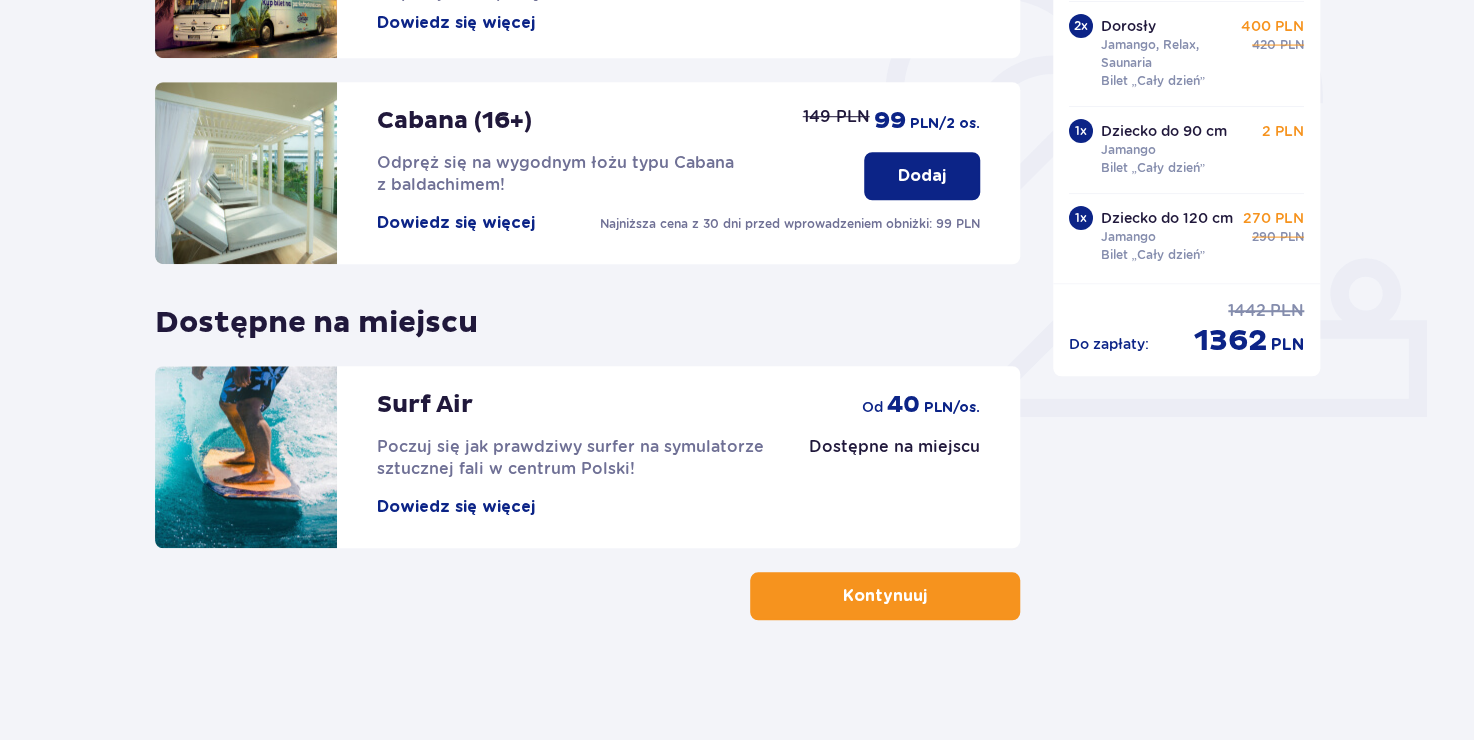 click on "Kontynuuj" at bounding box center (885, 596) 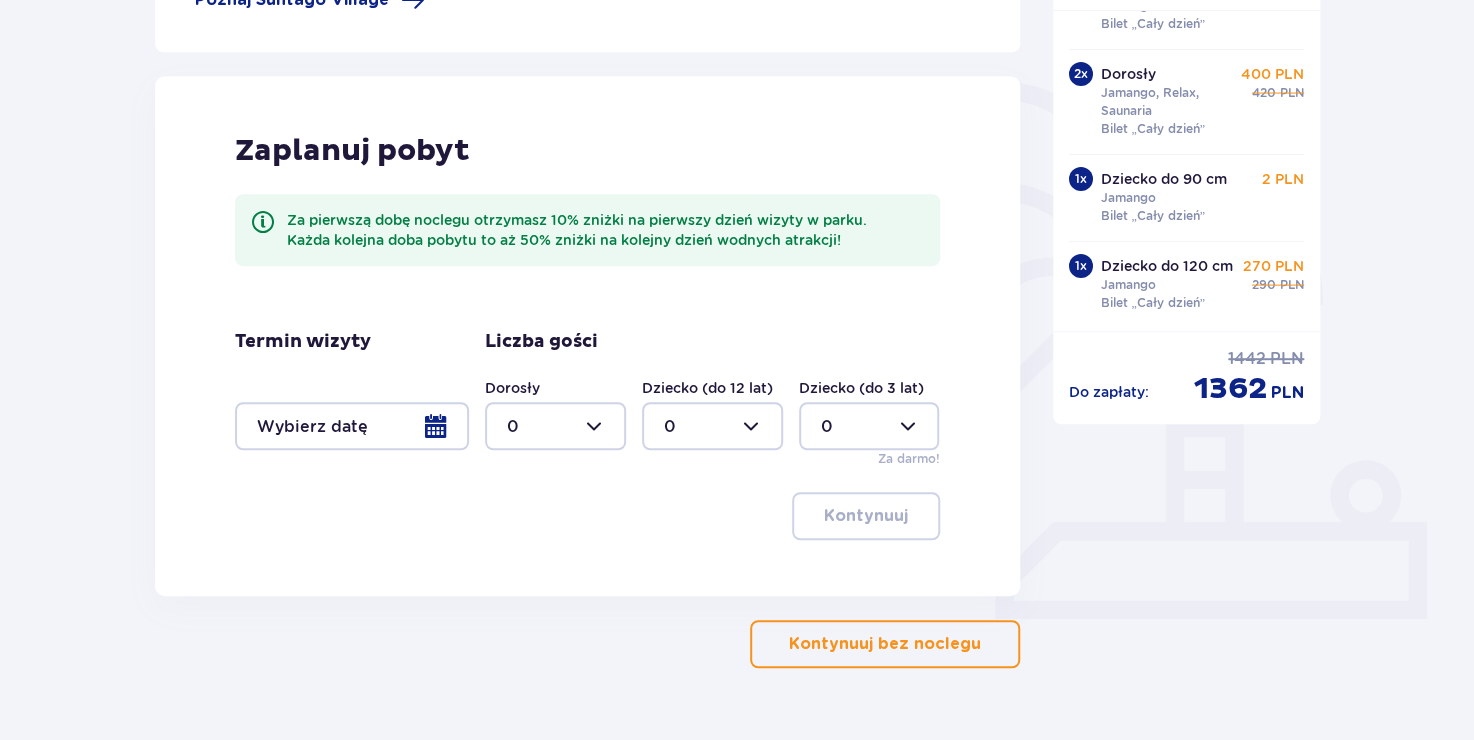 scroll, scrollTop: 462, scrollLeft: 0, axis: vertical 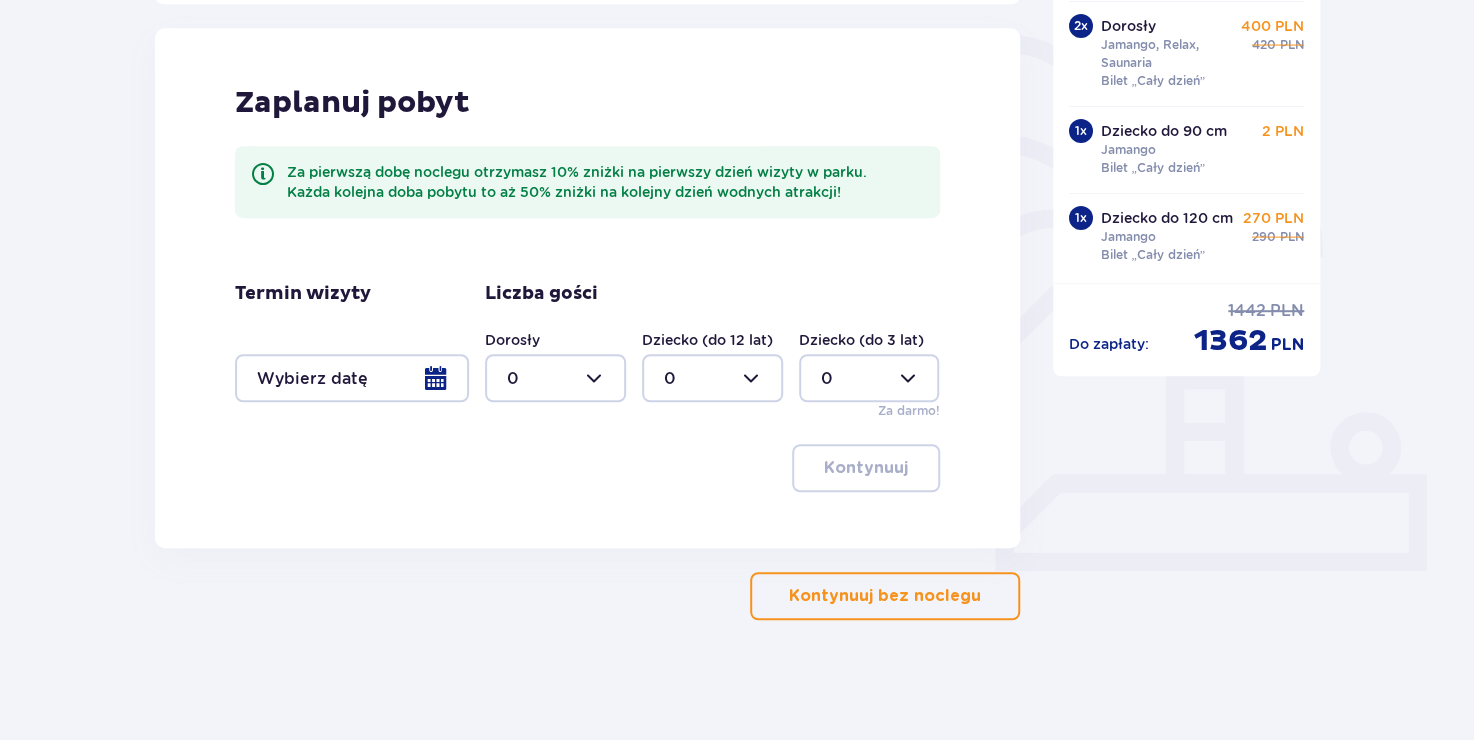 click at bounding box center [352, 378] 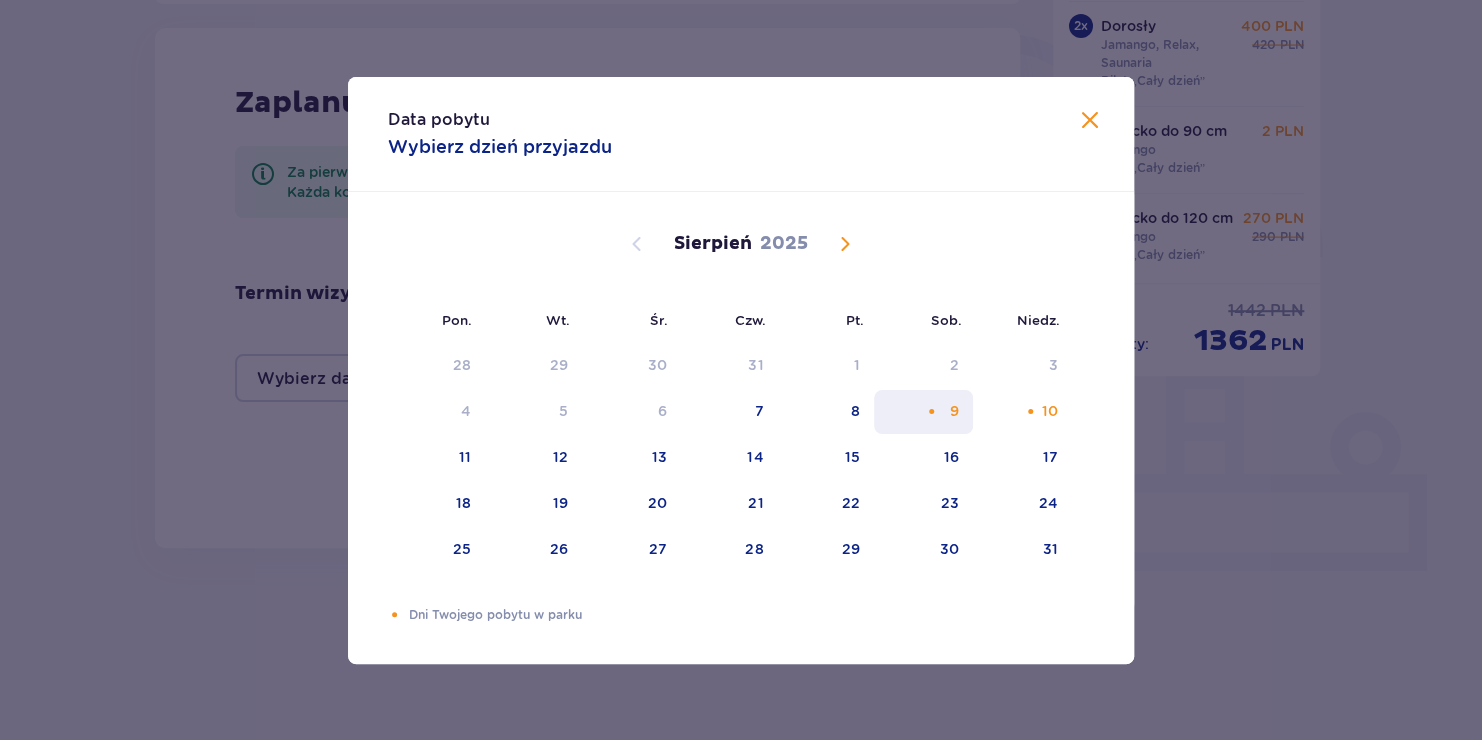 click on "9" at bounding box center [923, 412] 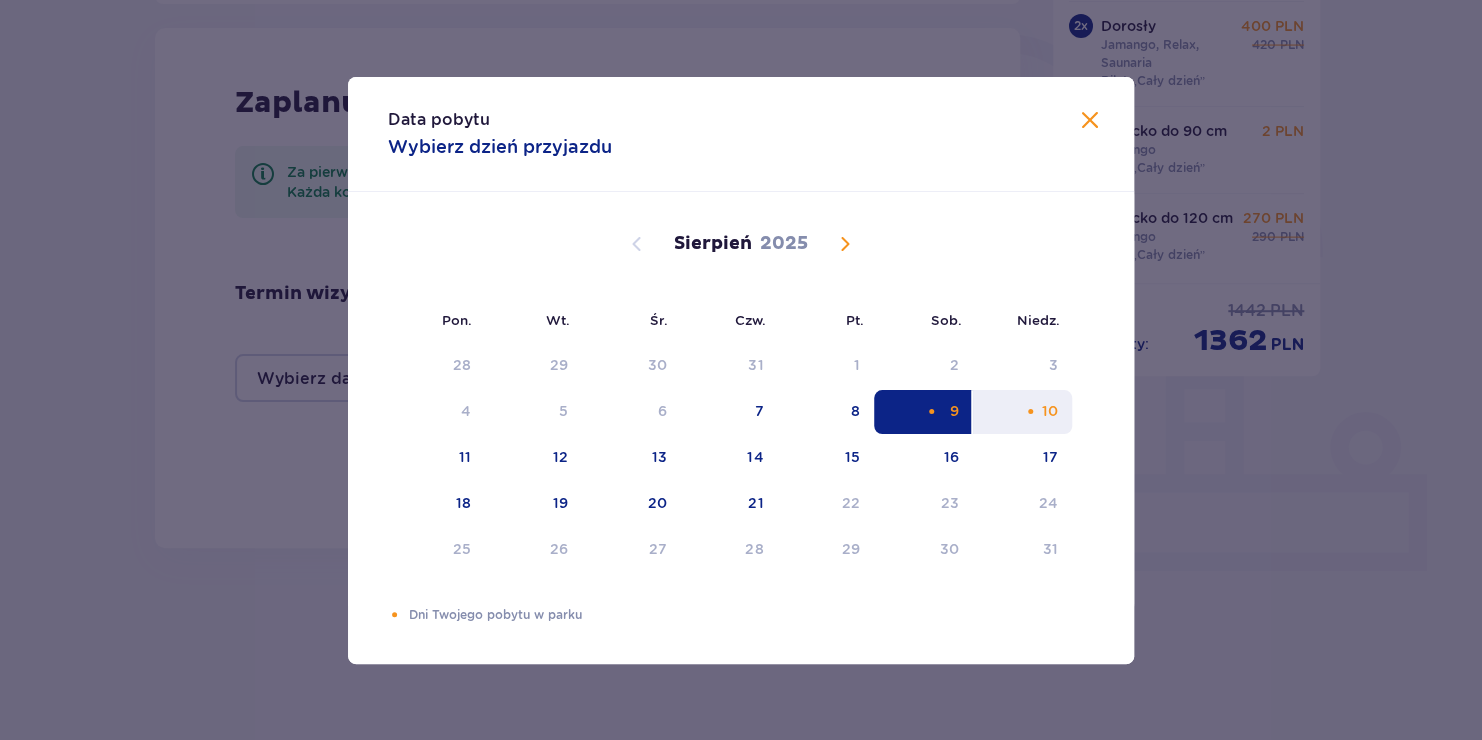 click on "10" at bounding box center (1022, 412) 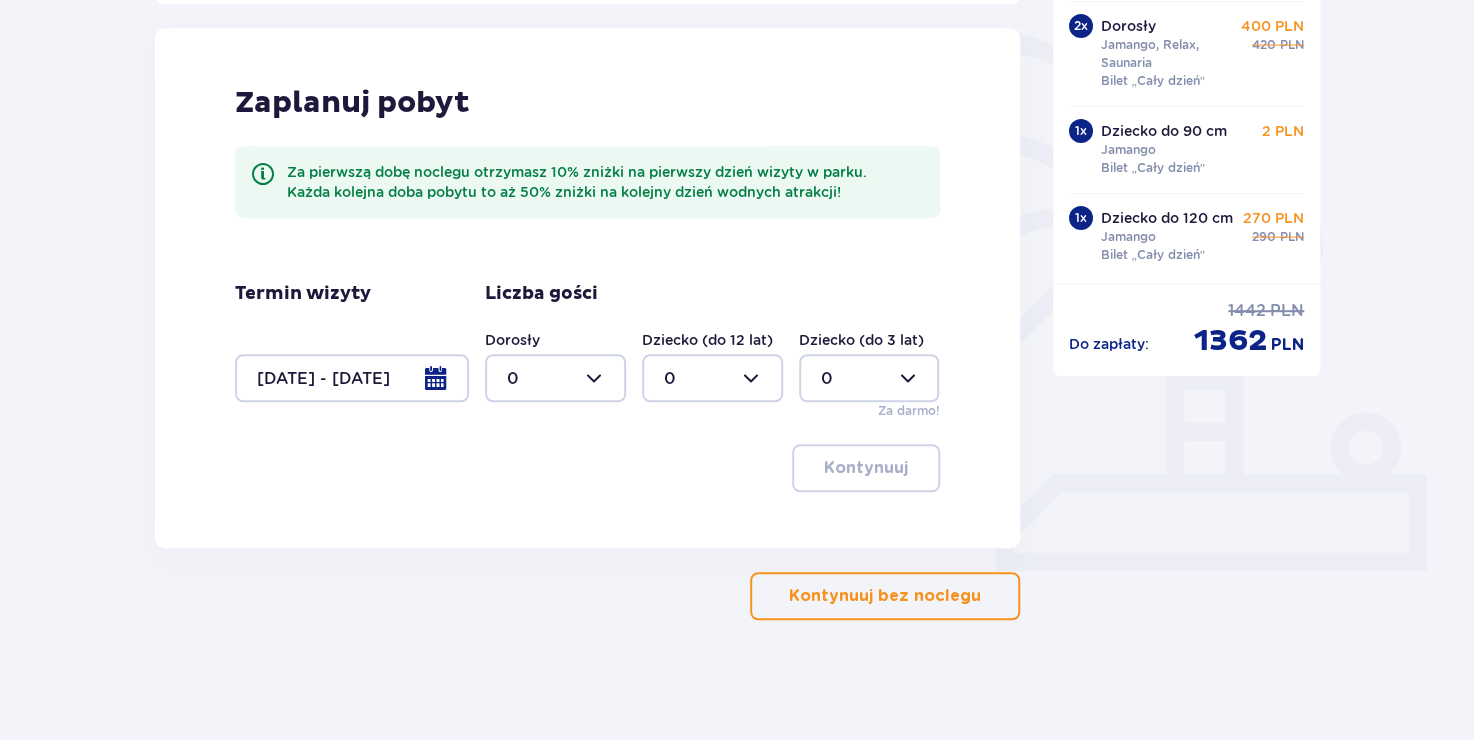 click at bounding box center [555, 378] 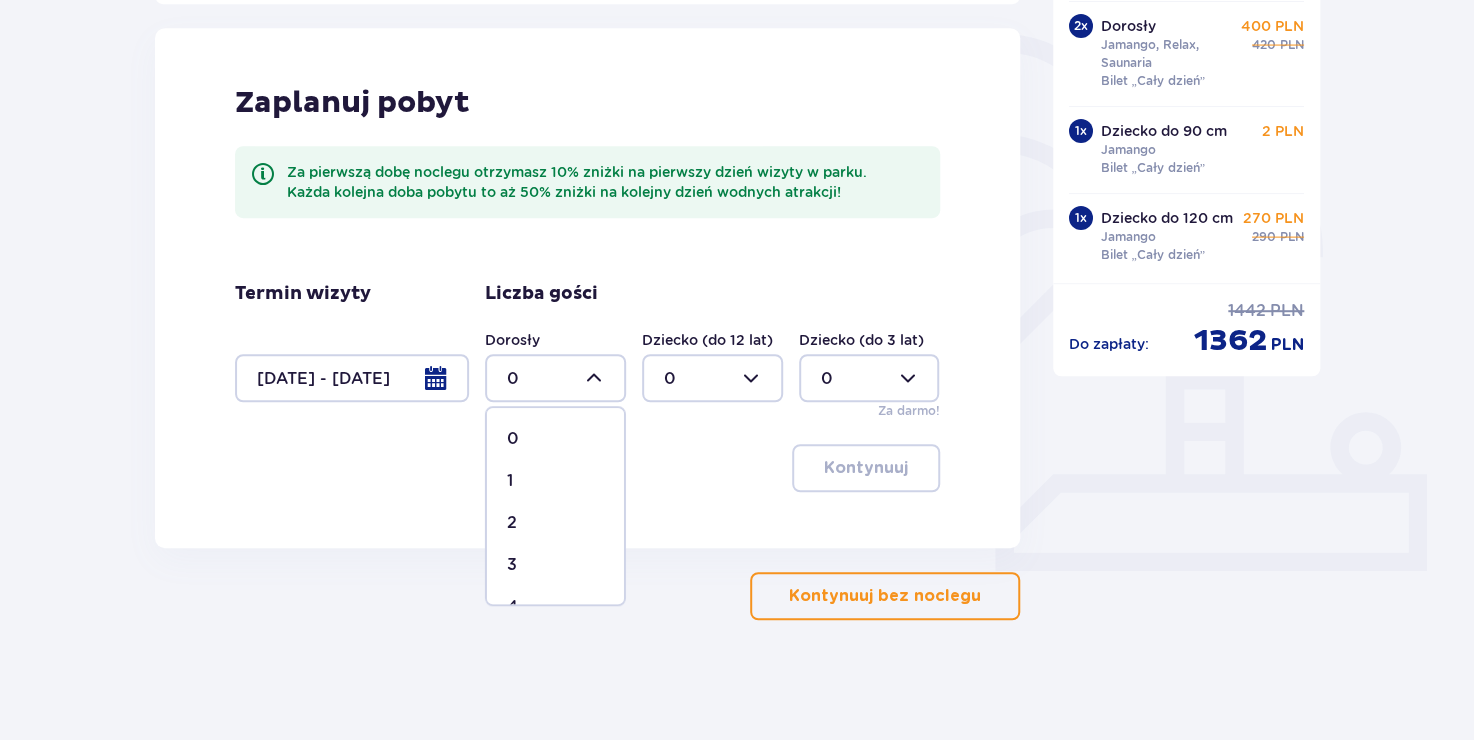 click on "2" at bounding box center [512, 523] 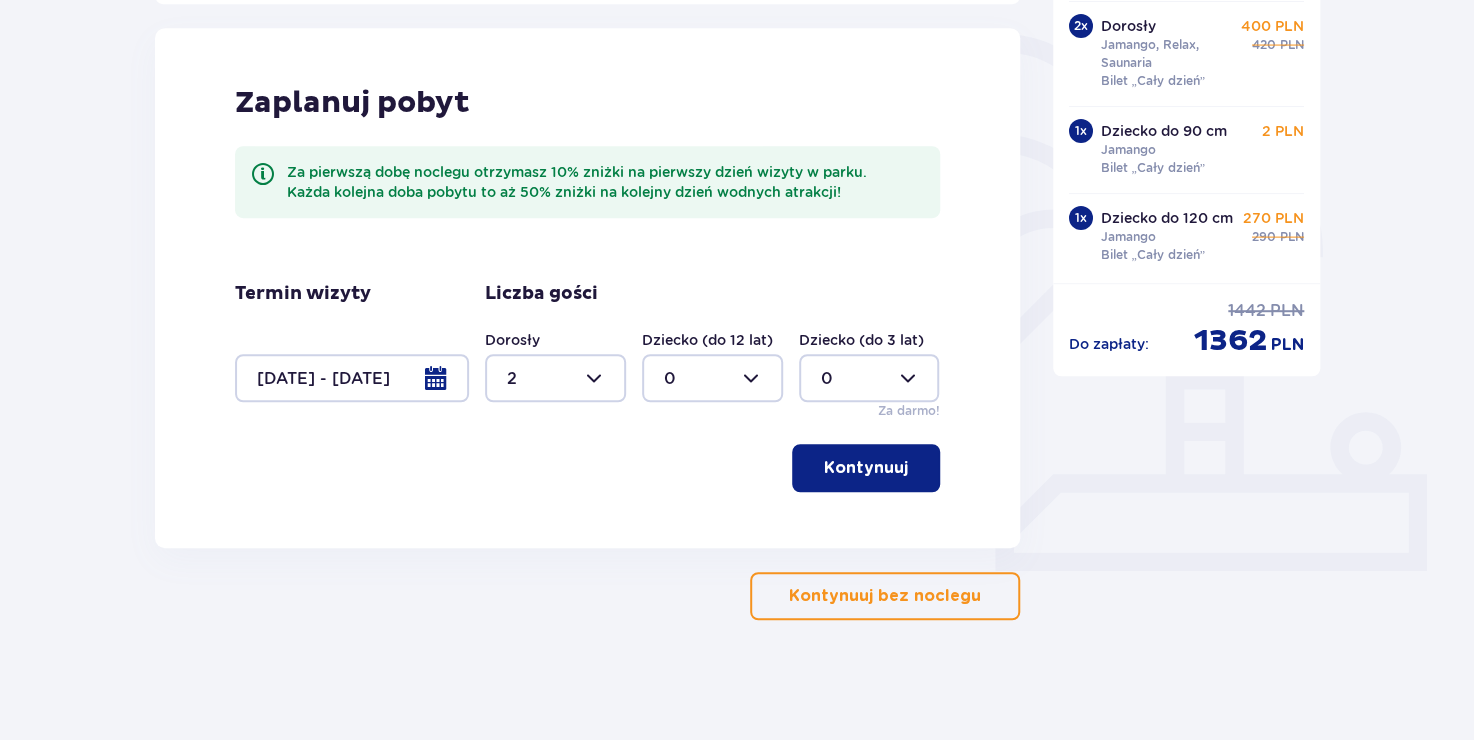 click at bounding box center (712, 378) 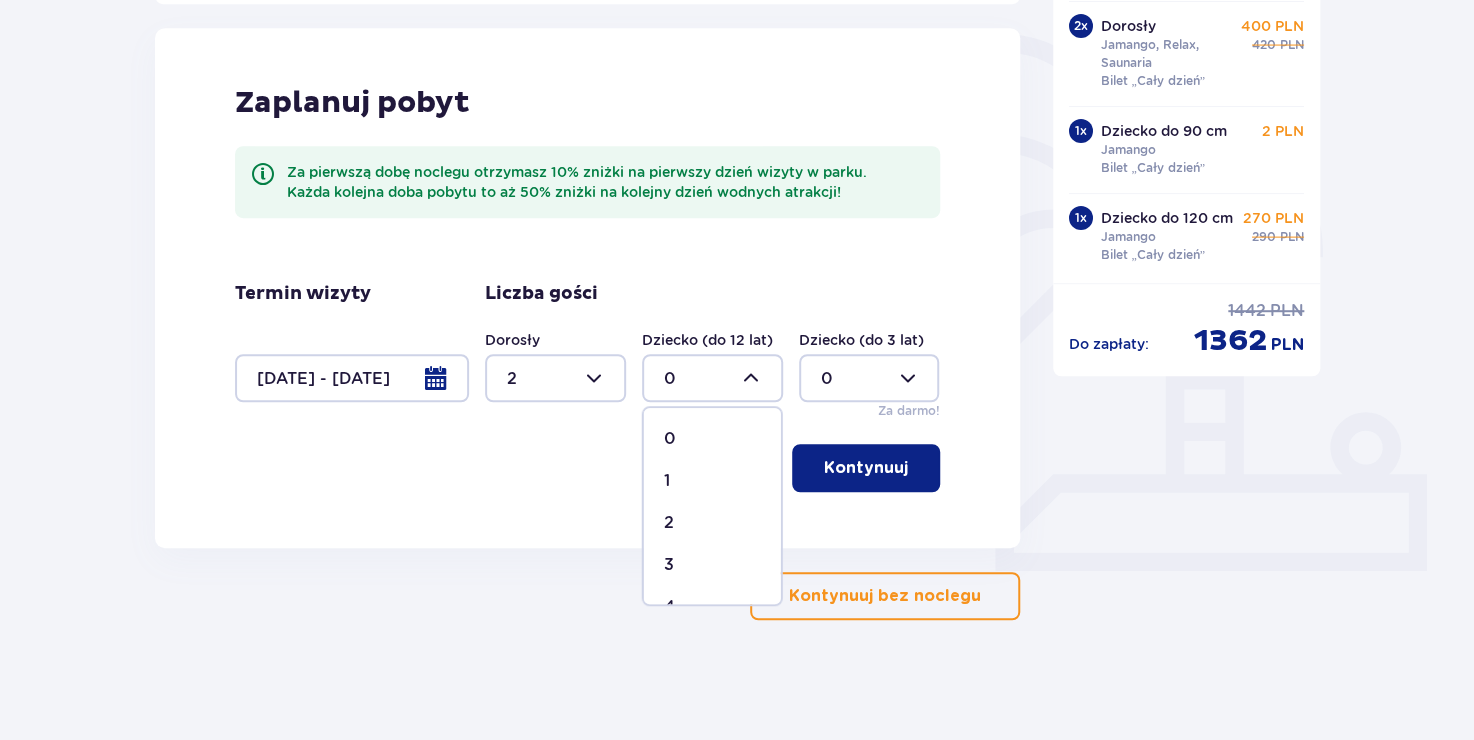 click on "2" at bounding box center [712, 523] 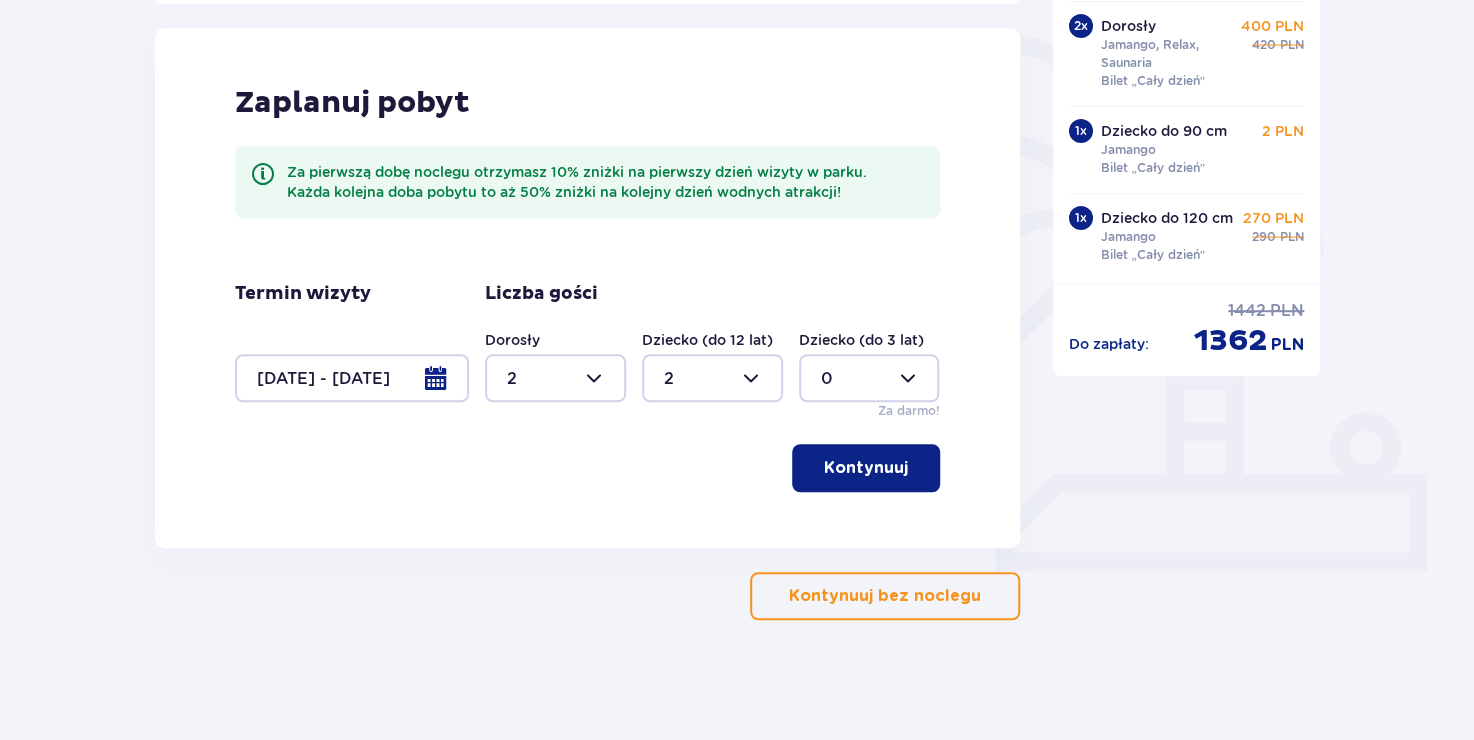 click at bounding box center (869, 378) 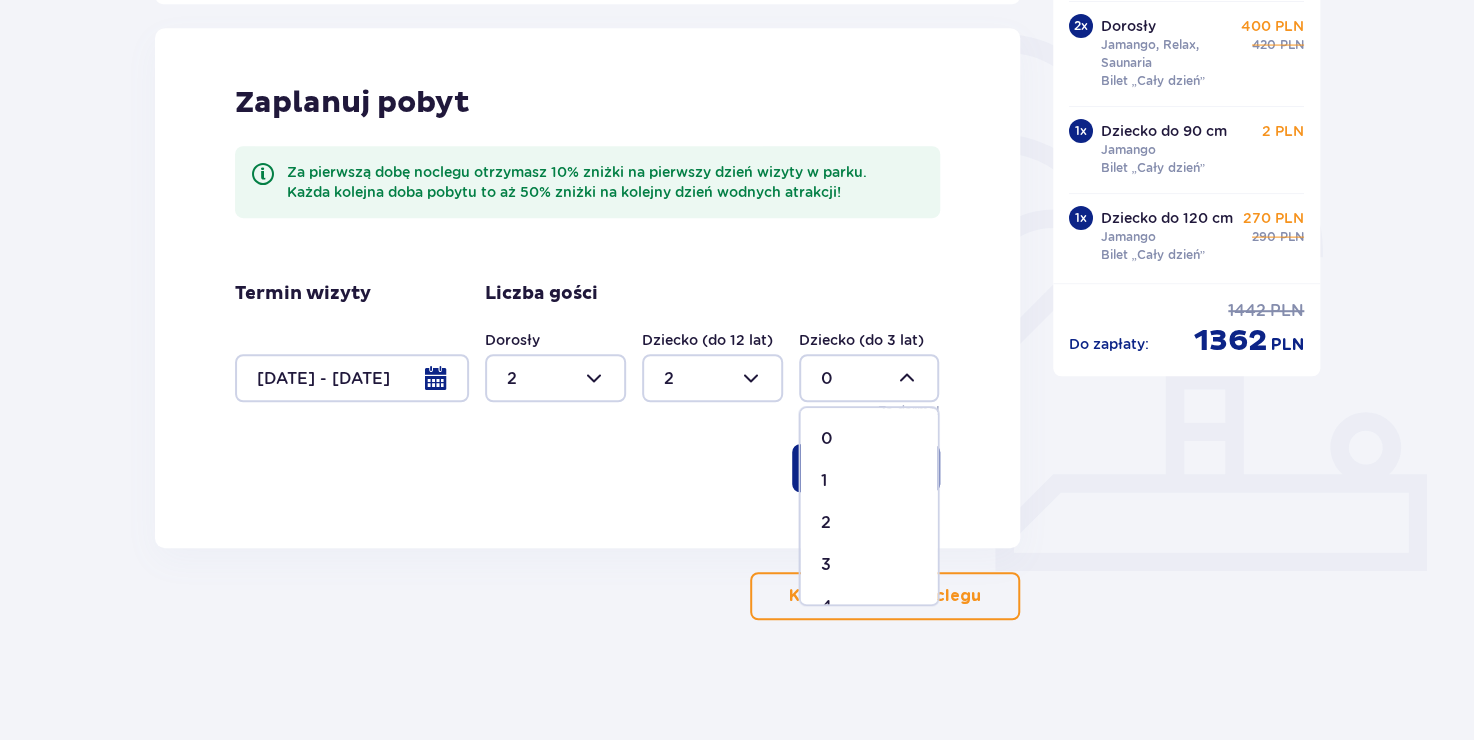 click on "1" at bounding box center [868, 481] 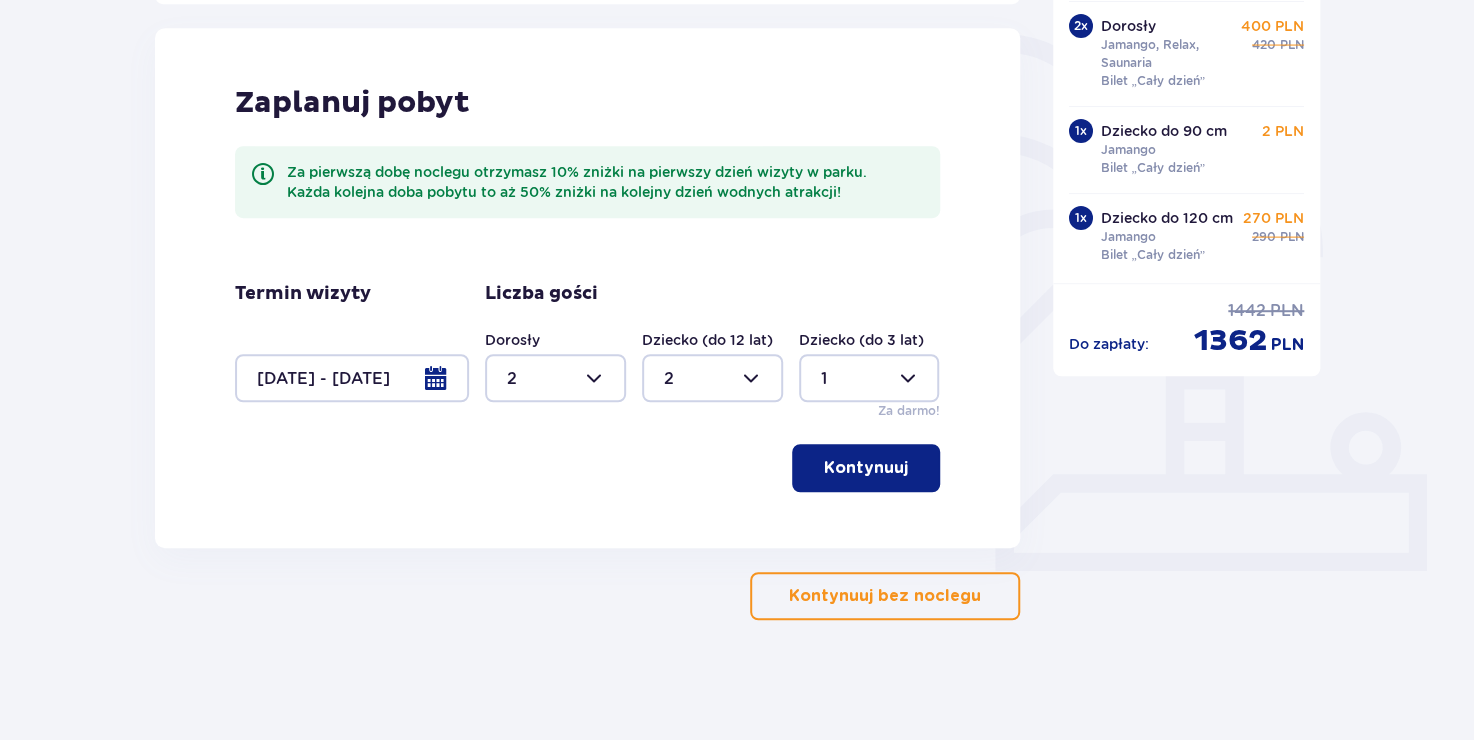 click on "Kontynuuj" at bounding box center [866, 468] 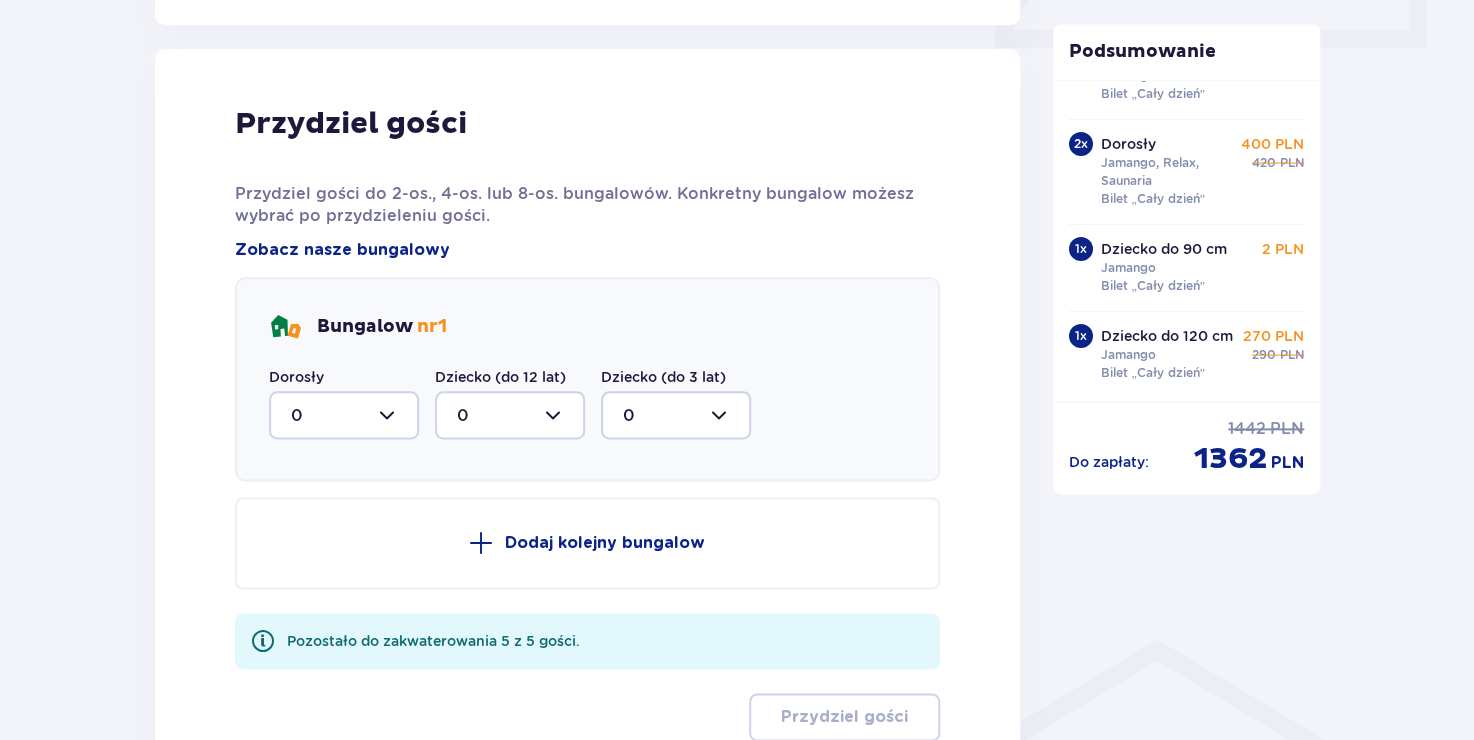 scroll, scrollTop: 980, scrollLeft: 0, axis: vertical 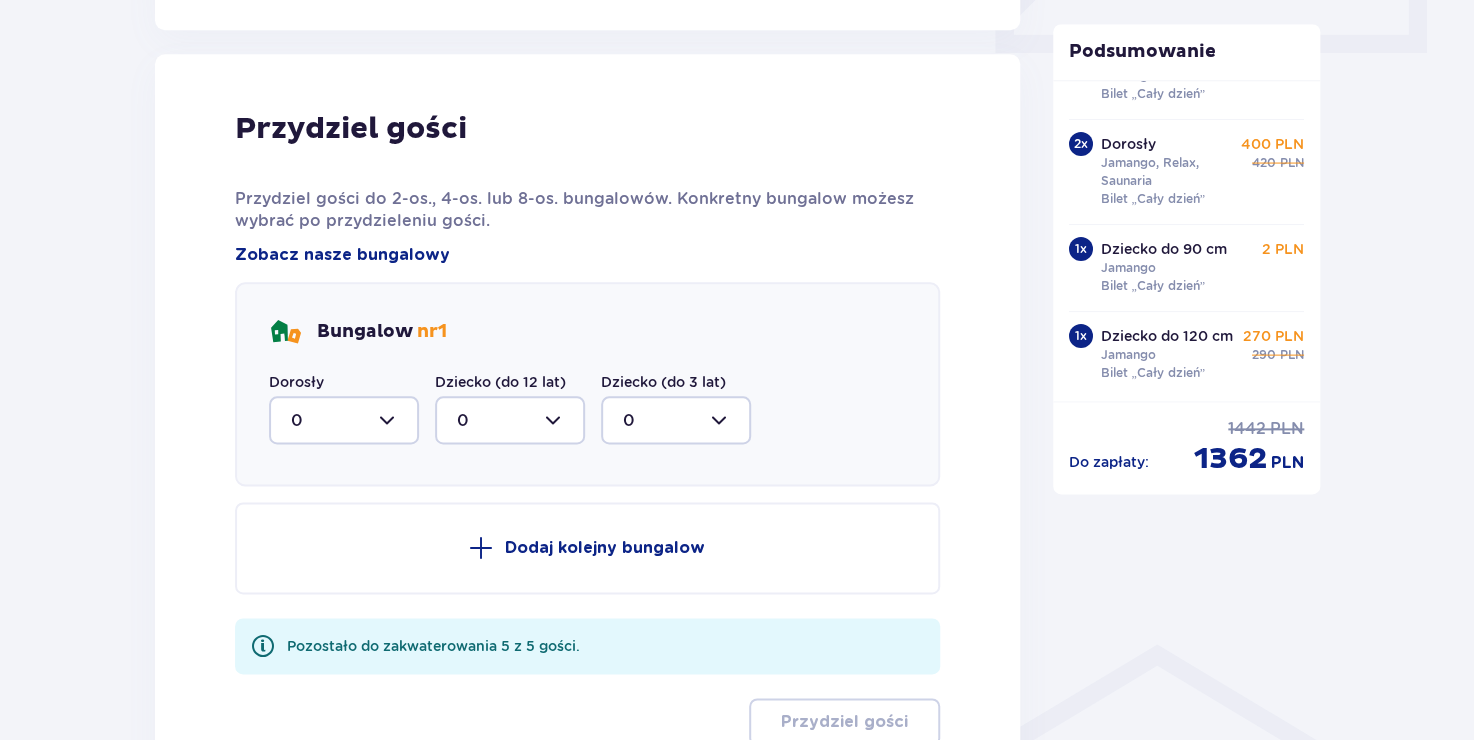 click at bounding box center [344, 420] 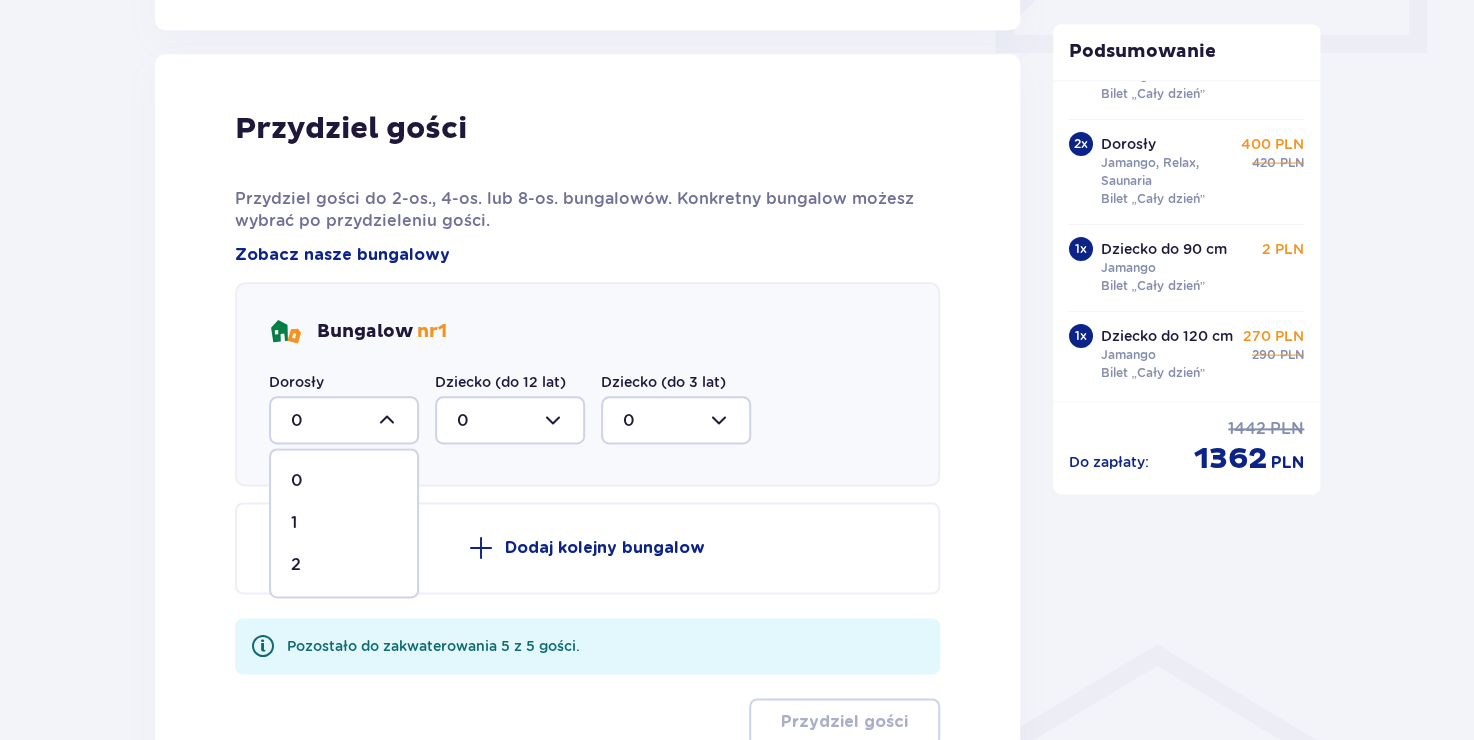 click on "2" at bounding box center [344, 565] 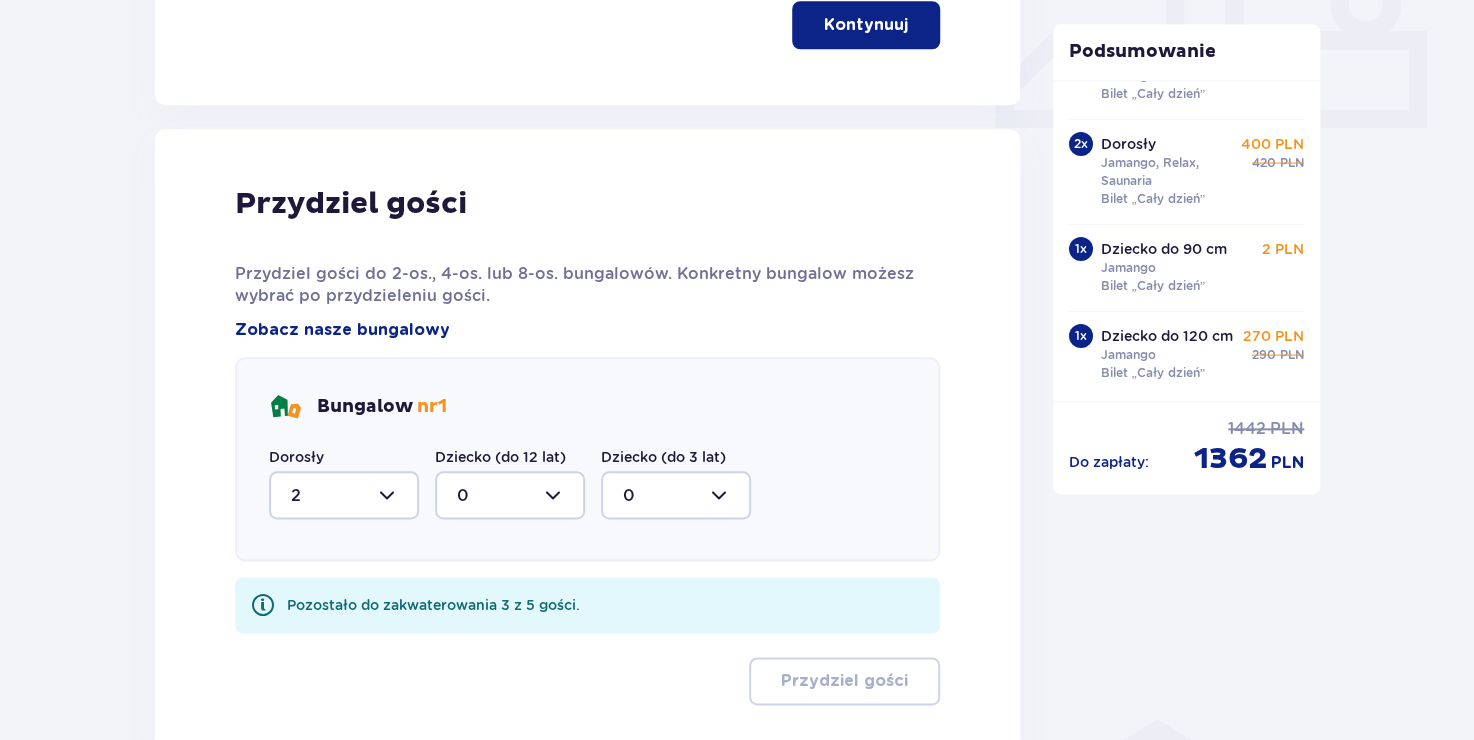 scroll, scrollTop: 893, scrollLeft: 0, axis: vertical 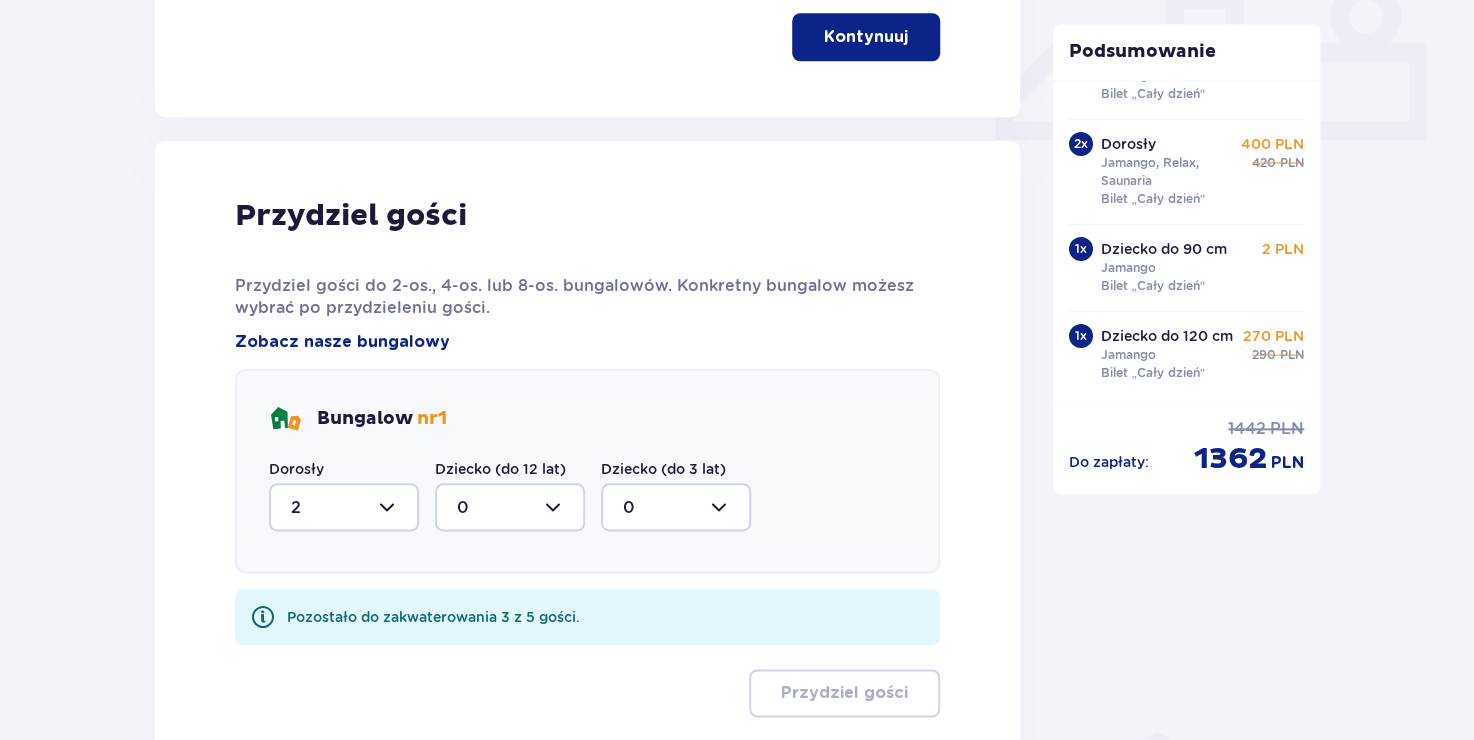 click at bounding box center [344, 507] 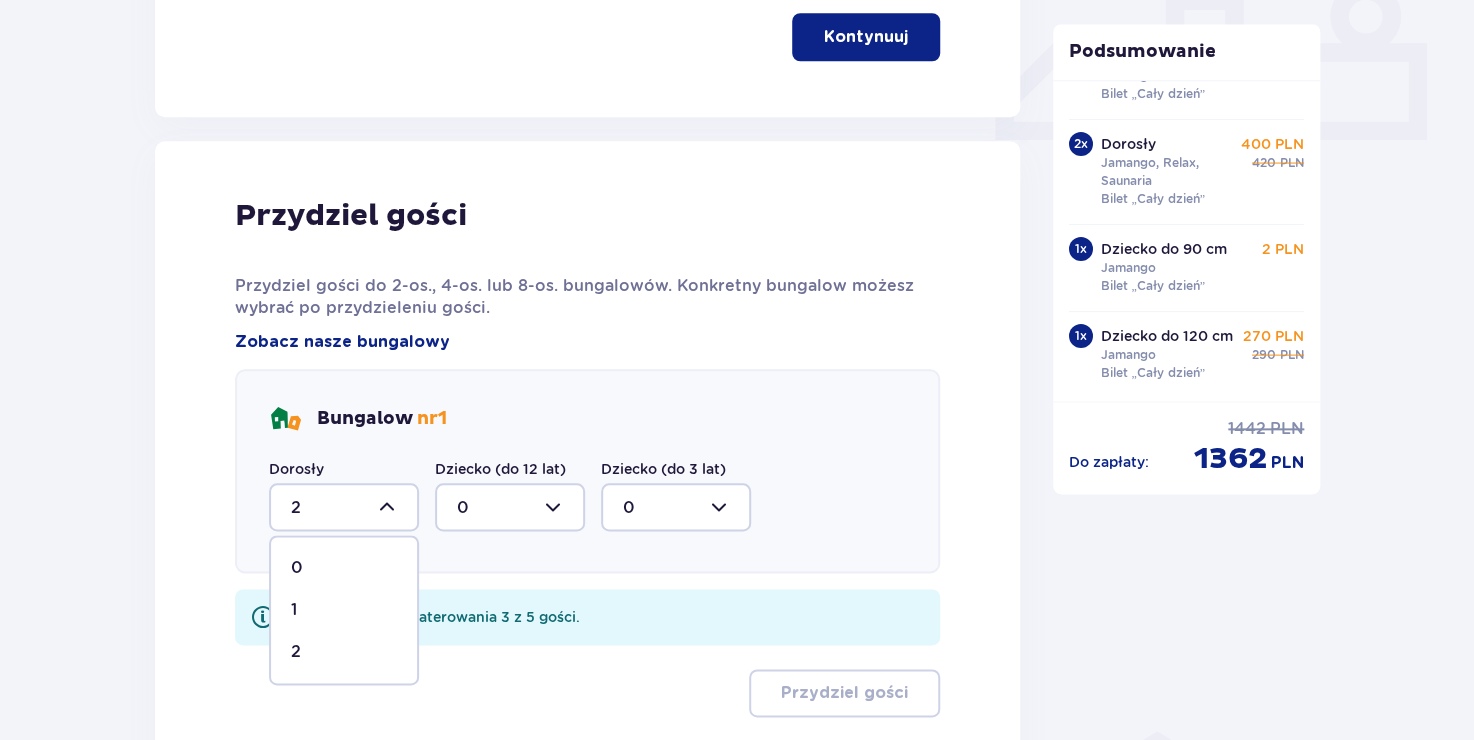click on "1" at bounding box center (344, 610) 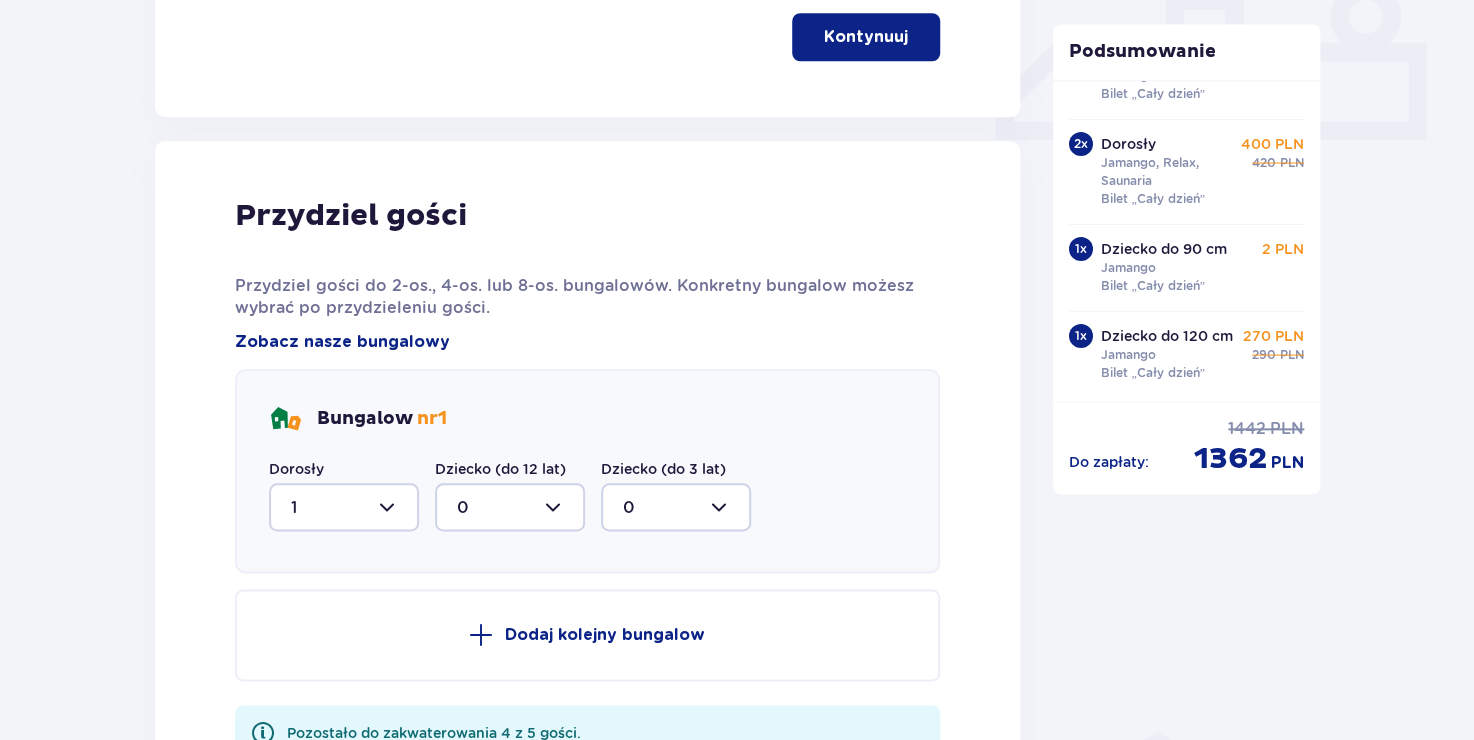 click at bounding box center (510, 507) 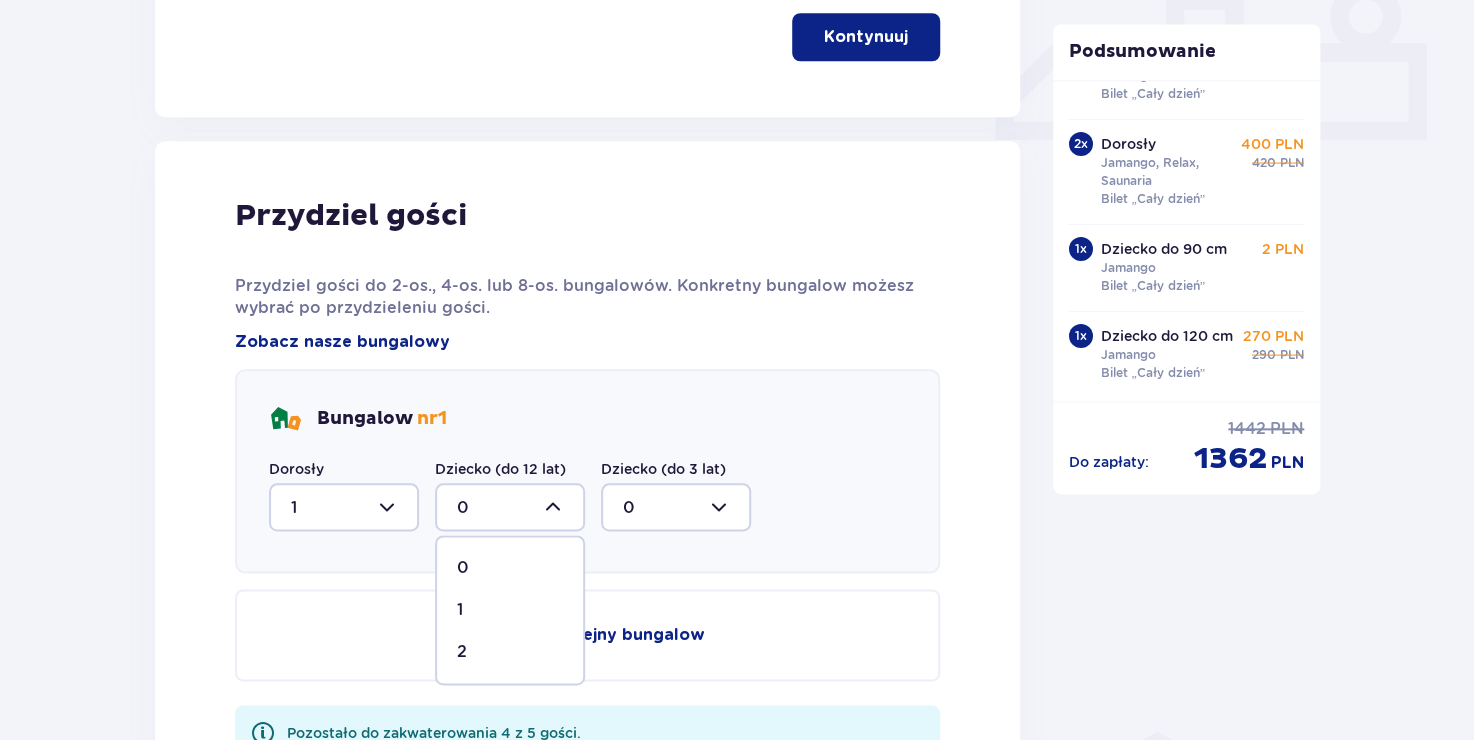 click on "2" at bounding box center (510, 652) 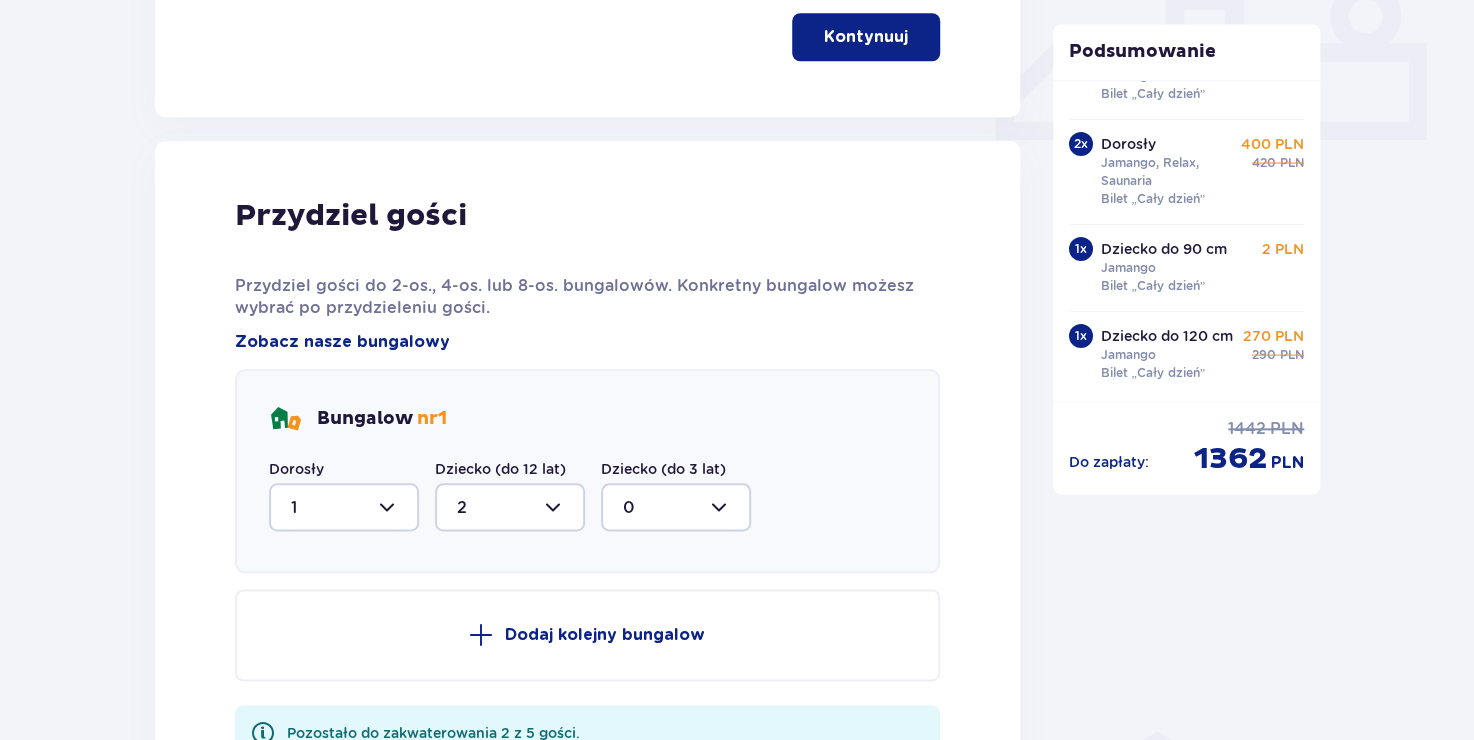 click at bounding box center (676, 507) 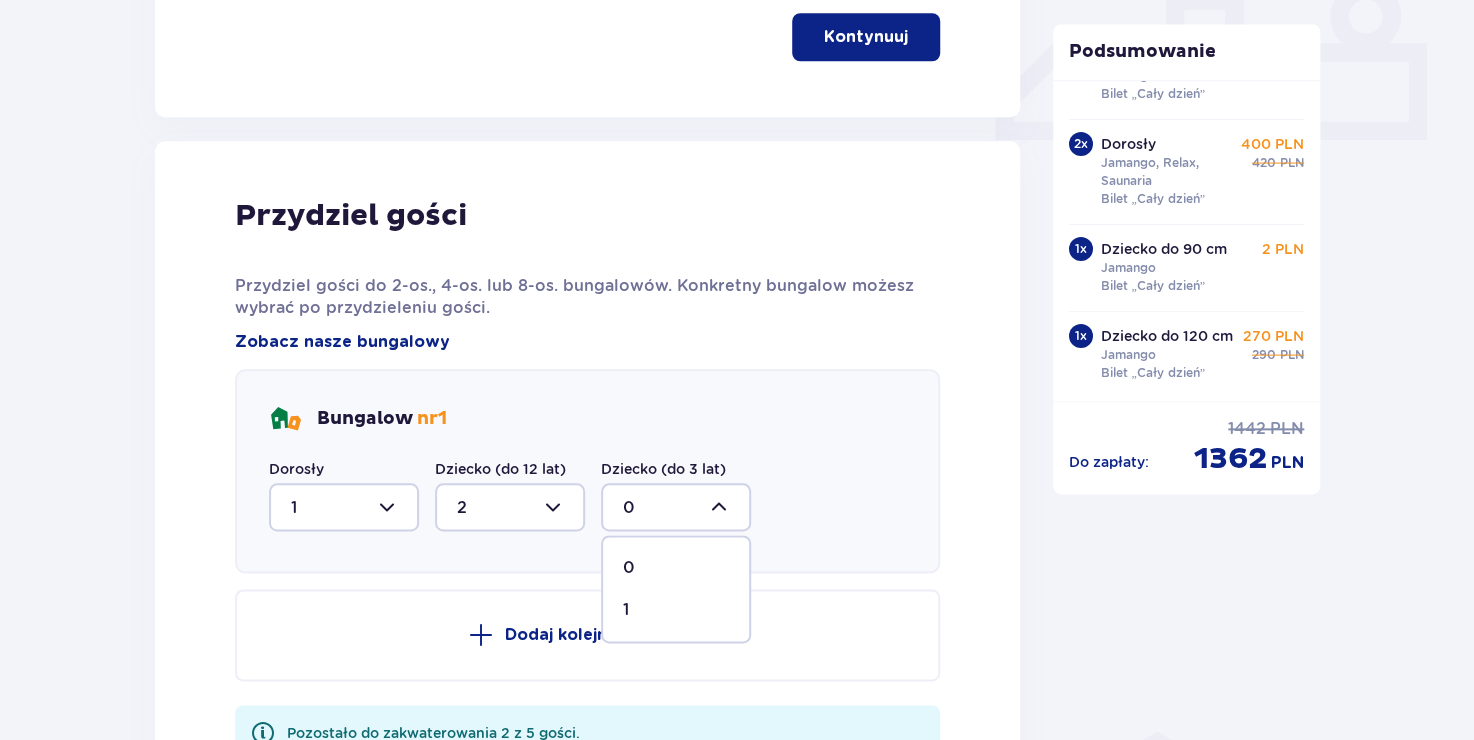 click on "1" at bounding box center (676, 610) 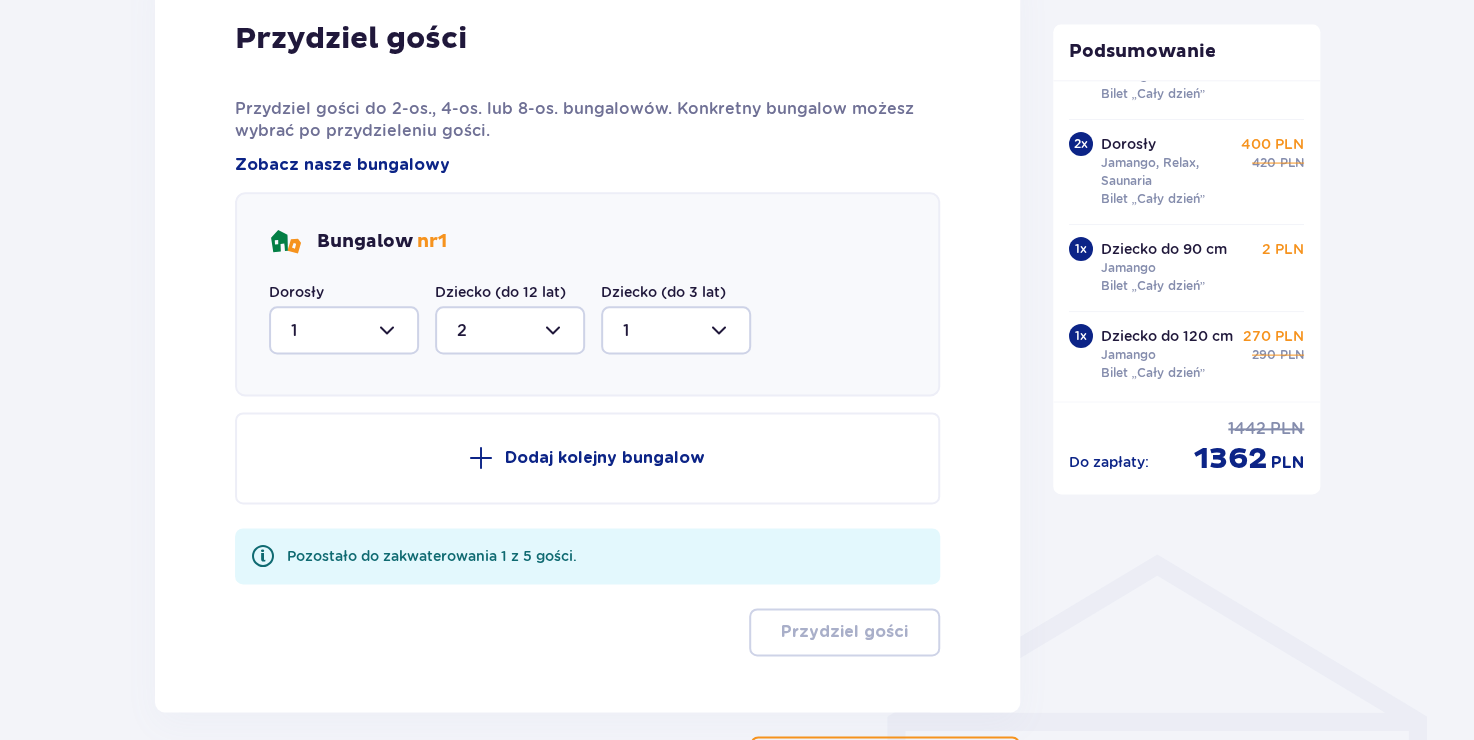 scroll, scrollTop: 1068, scrollLeft: 0, axis: vertical 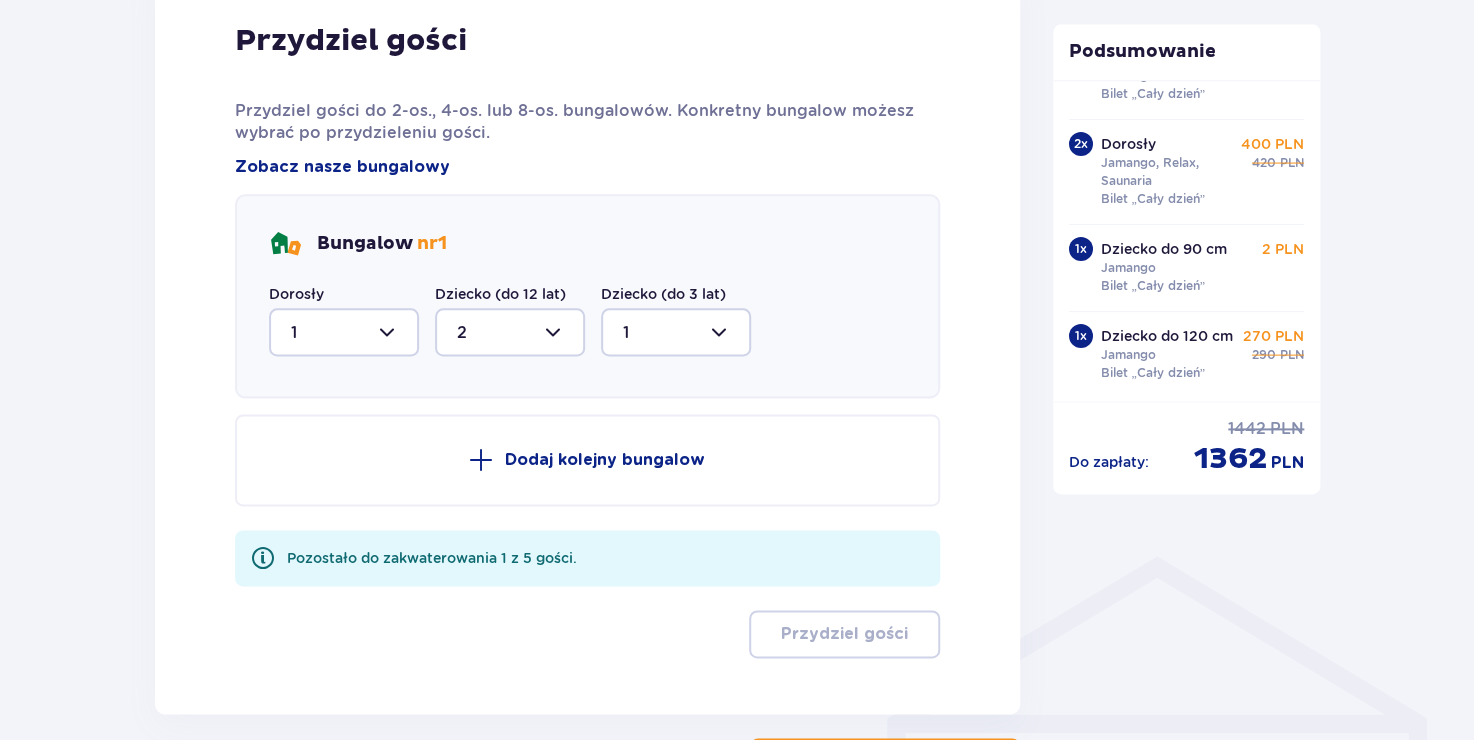 click at bounding box center [344, 332] 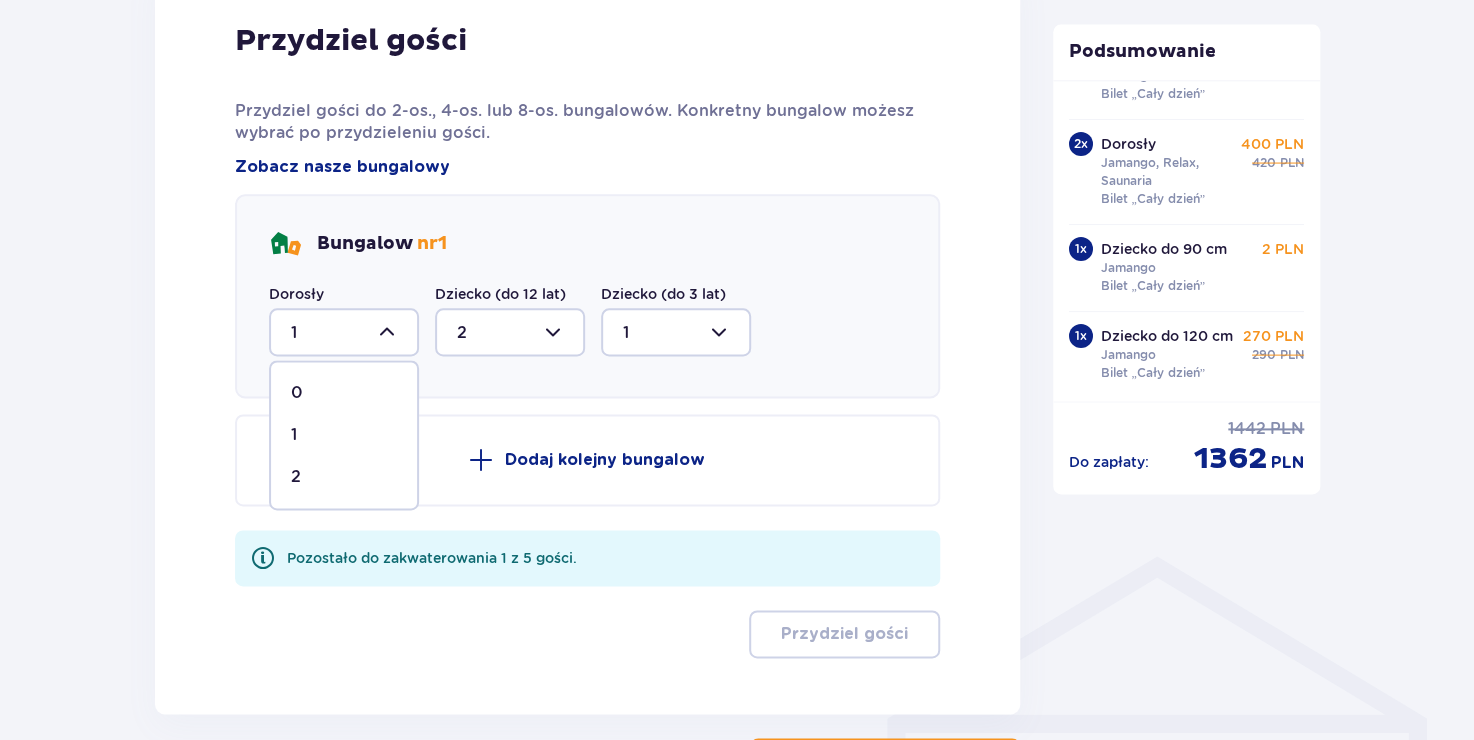 click on "2" at bounding box center (296, 477) 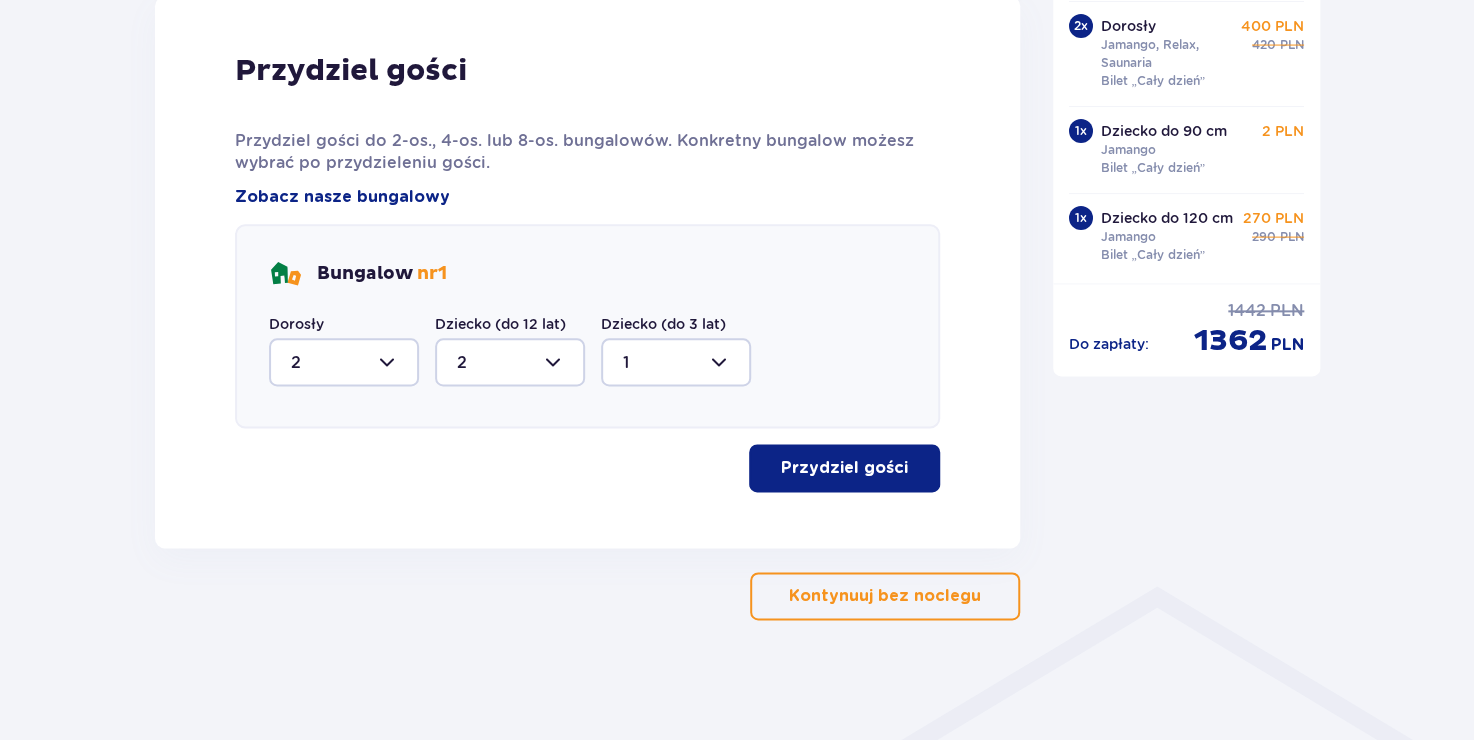 scroll, scrollTop: 1037, scrollLeft: 0, axis: vertical 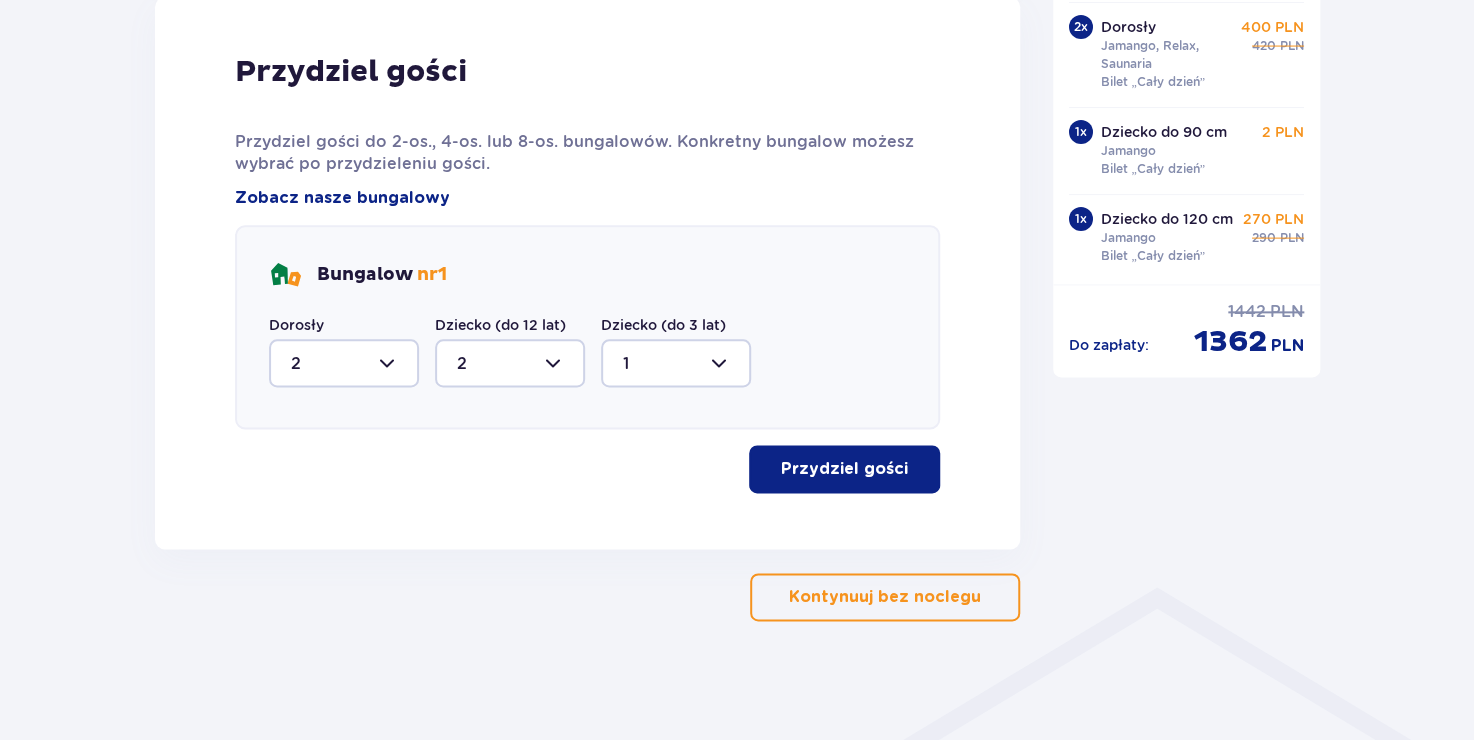 click on "Przydziel gości" at bounding box center [844, 469] 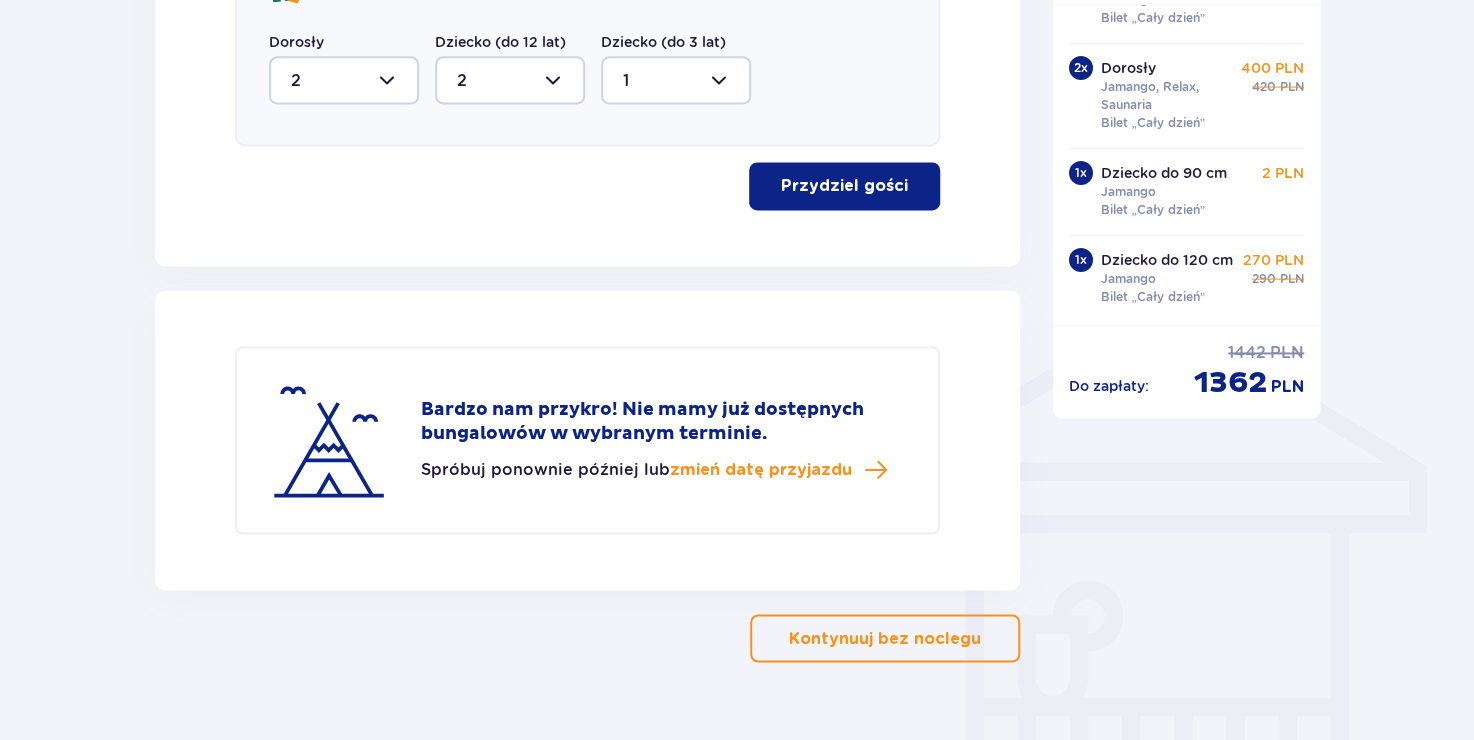 scroll, scrollTop: 1360, scrollLeft: 0, axis: vertical 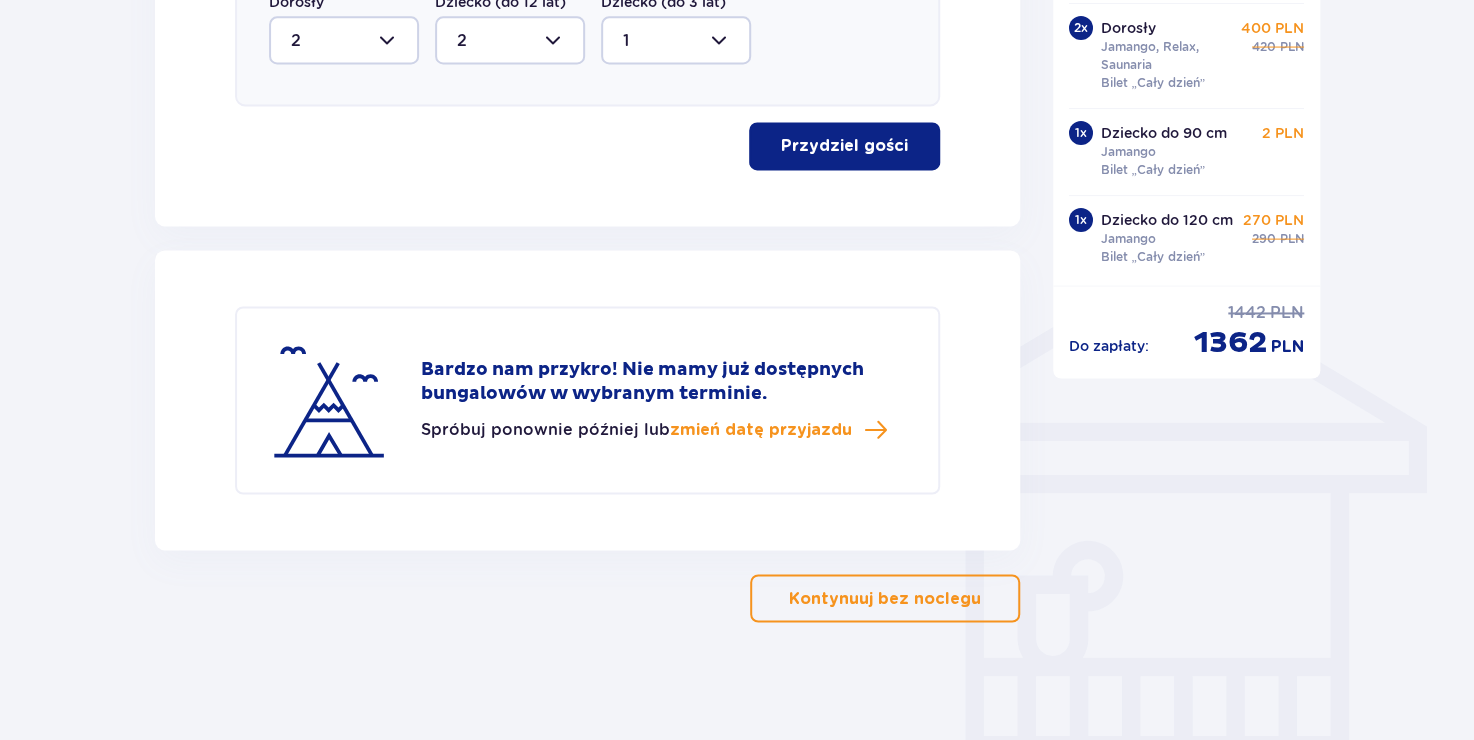 click on "Kontynuuj bez noclegu" at bounding box center [885, 598] 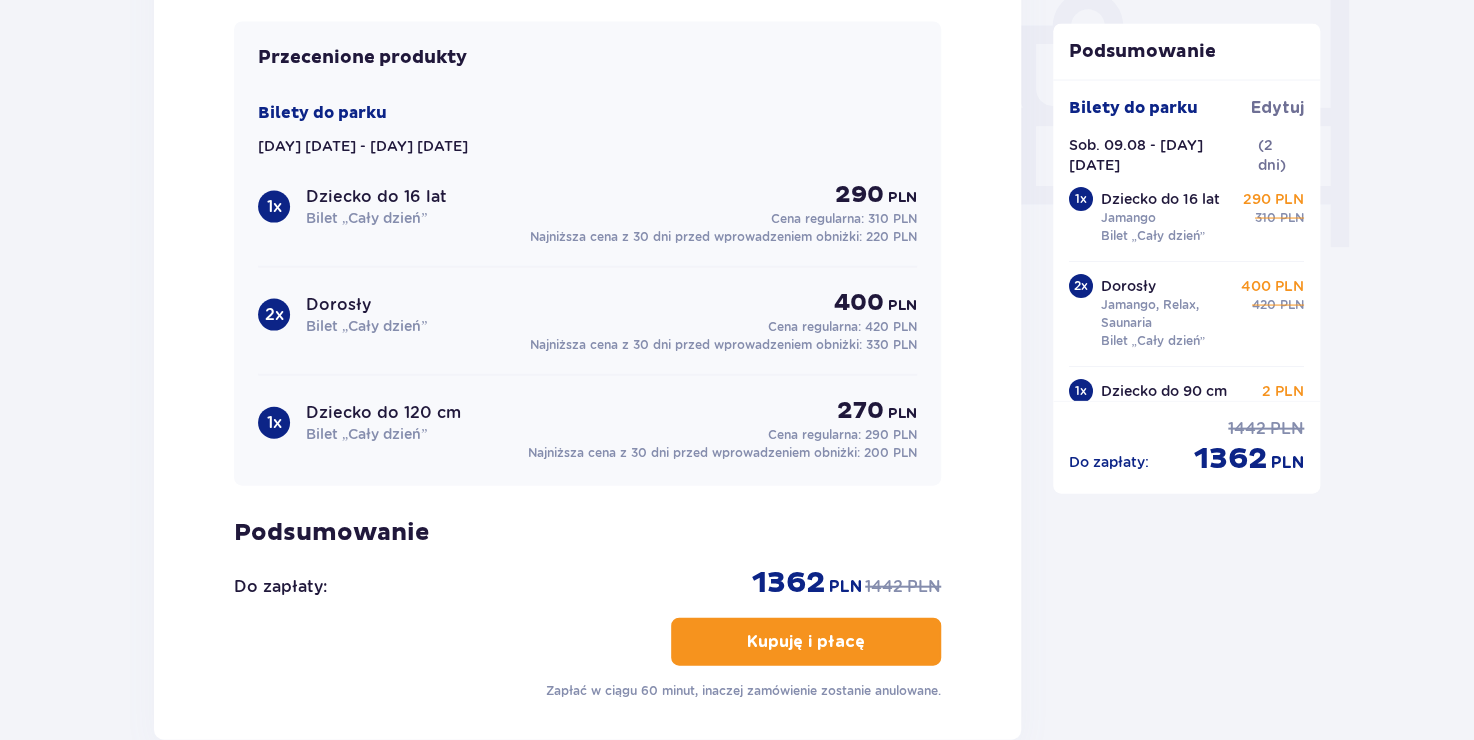 scroll, scrollTop: 2123, scrollLeft: 0, axis: vertical 